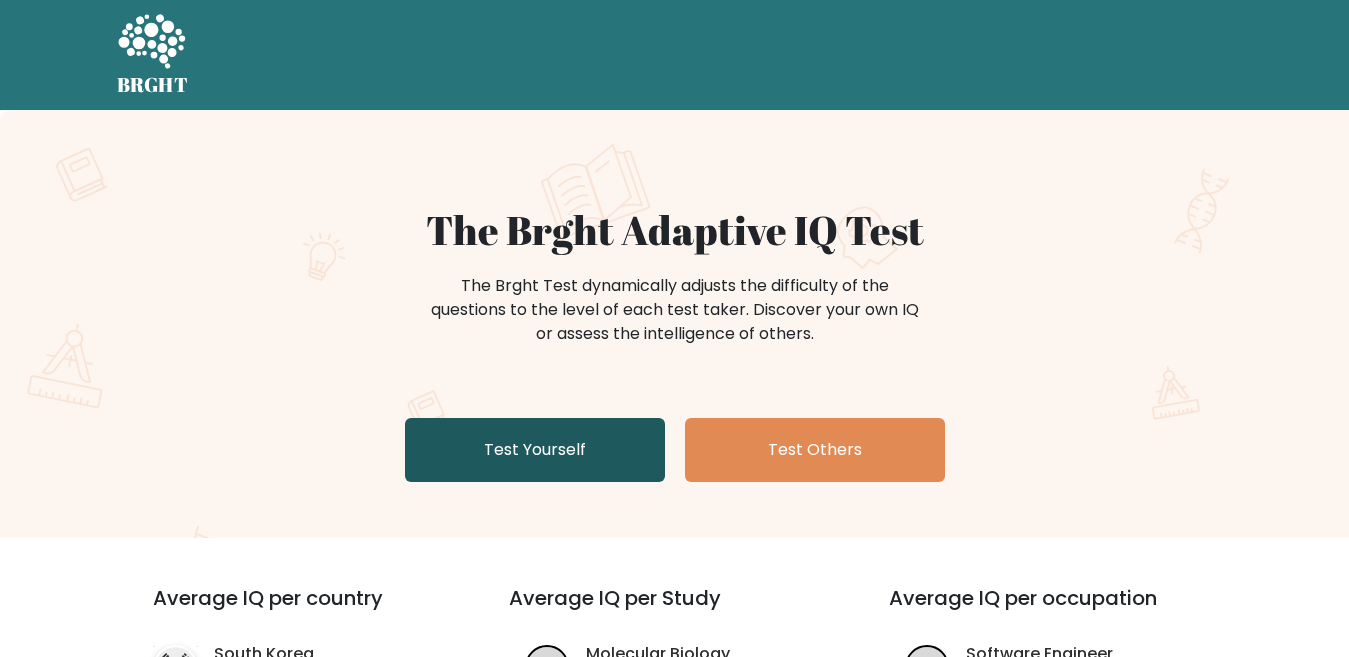 scroll, scrollTop: 0, scrollLeft: 0, axis: both 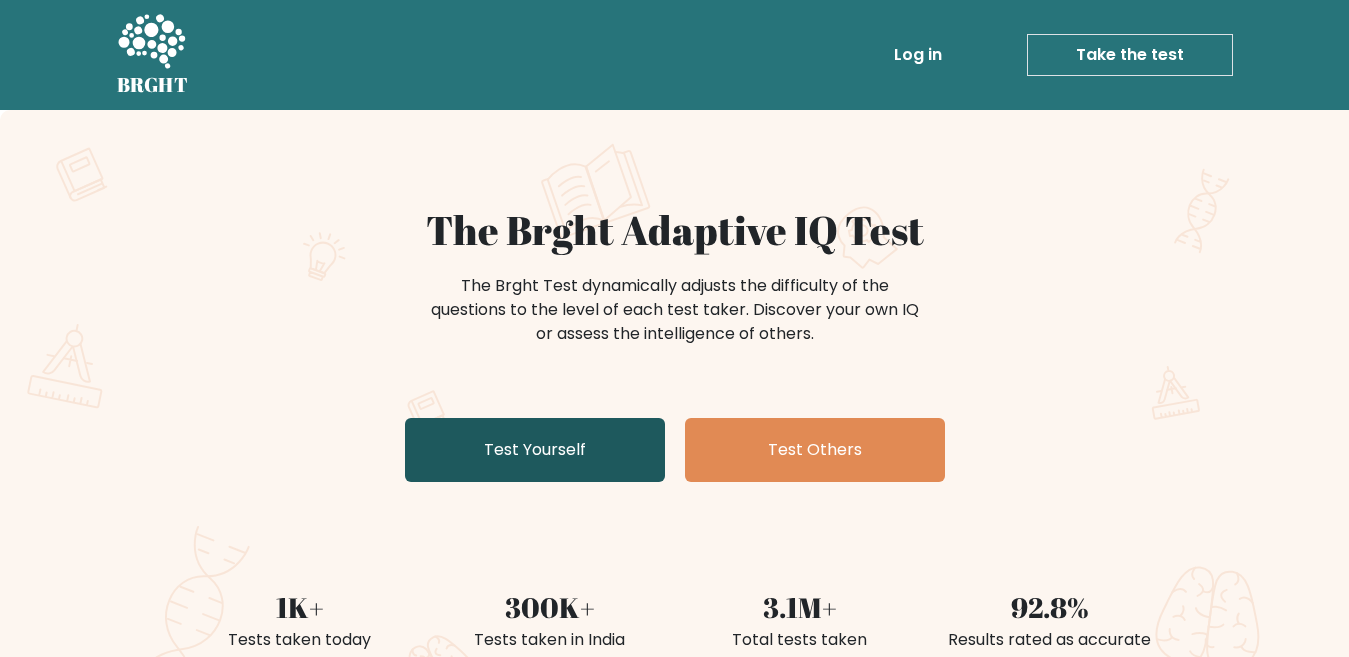 click on "Test Yourself" at bounding box center (535, 450) 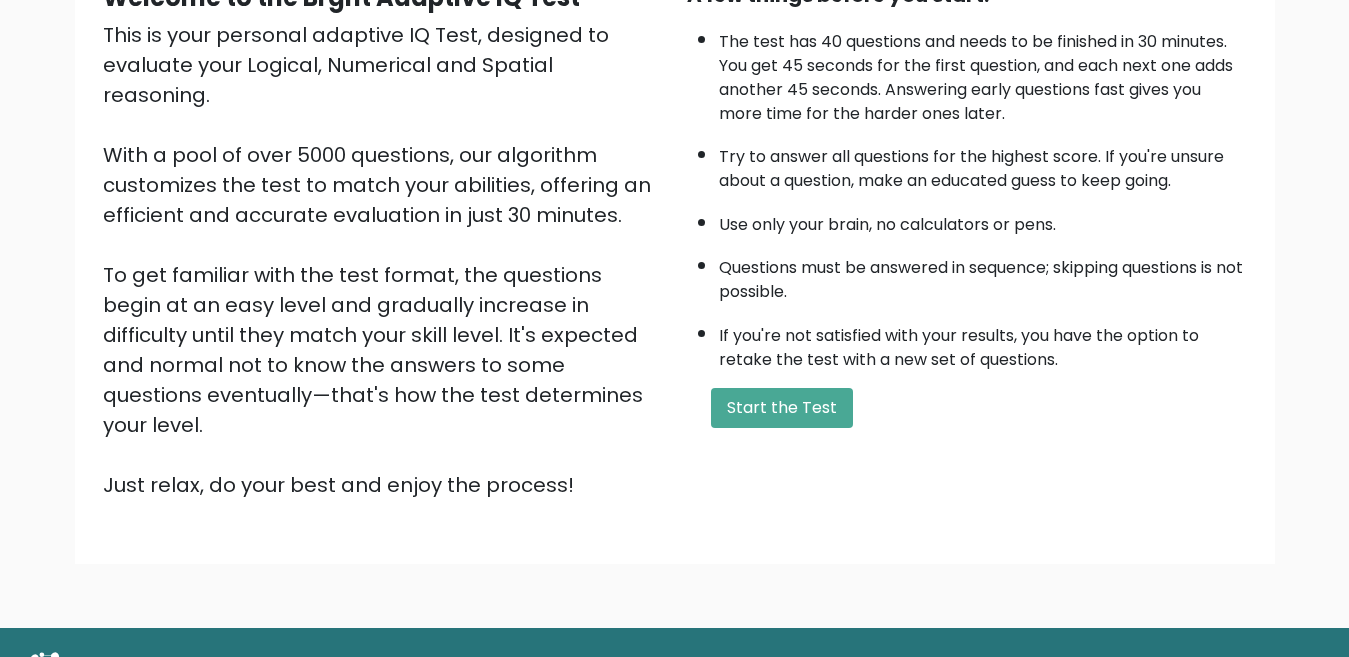 scroll, scrollTop: 259, scrollLeft: 0, axis: vertical 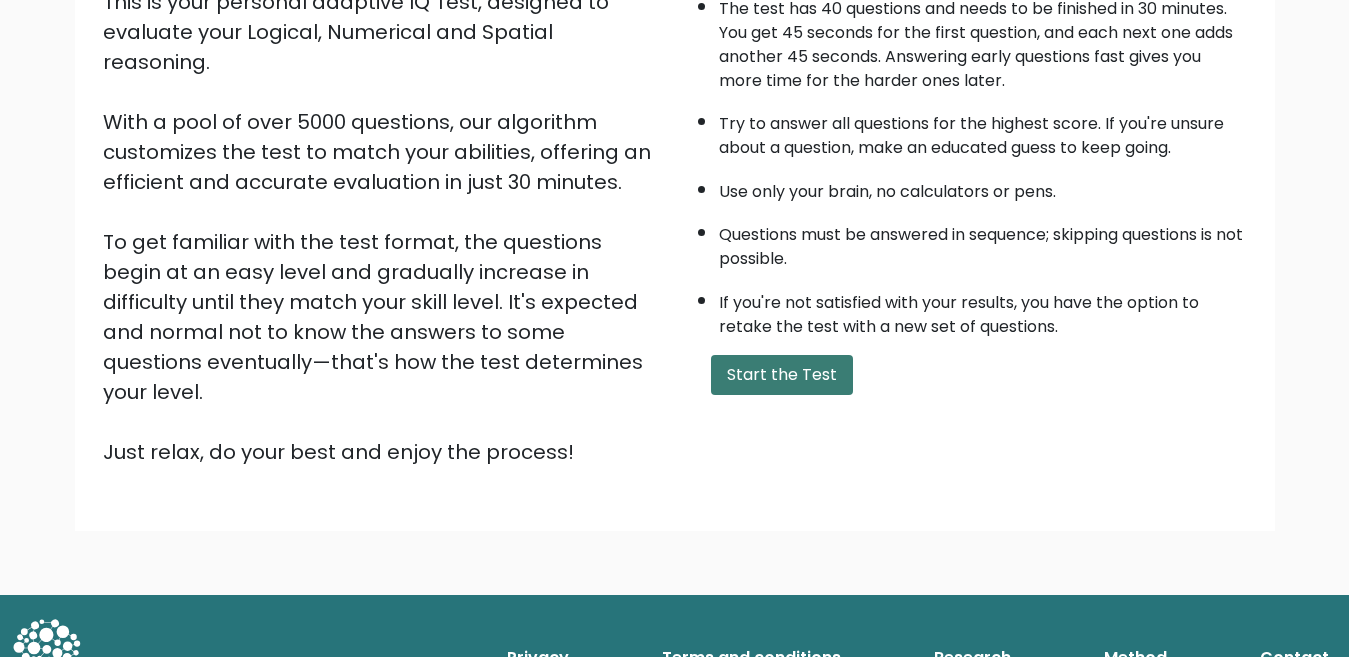 click on "Start the Test" at bounding box center (782, 375) 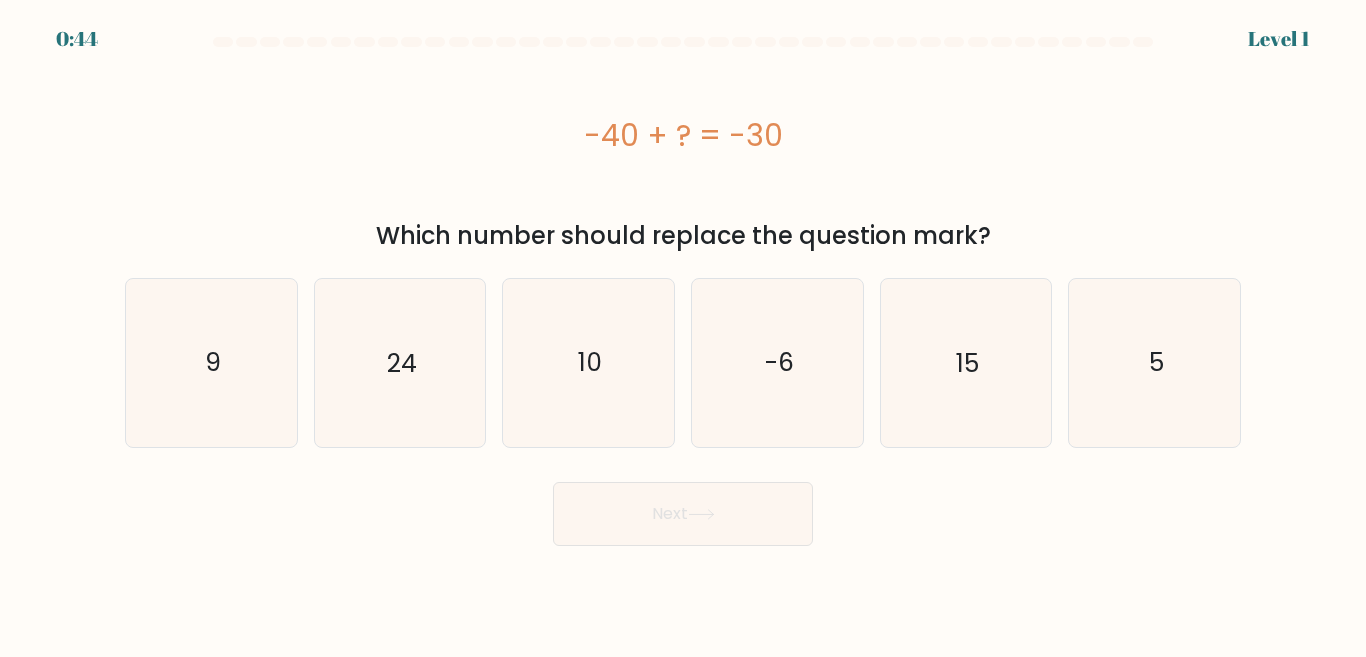 scroll, scrollTop: 0, scrollLeft: 0, axis: both 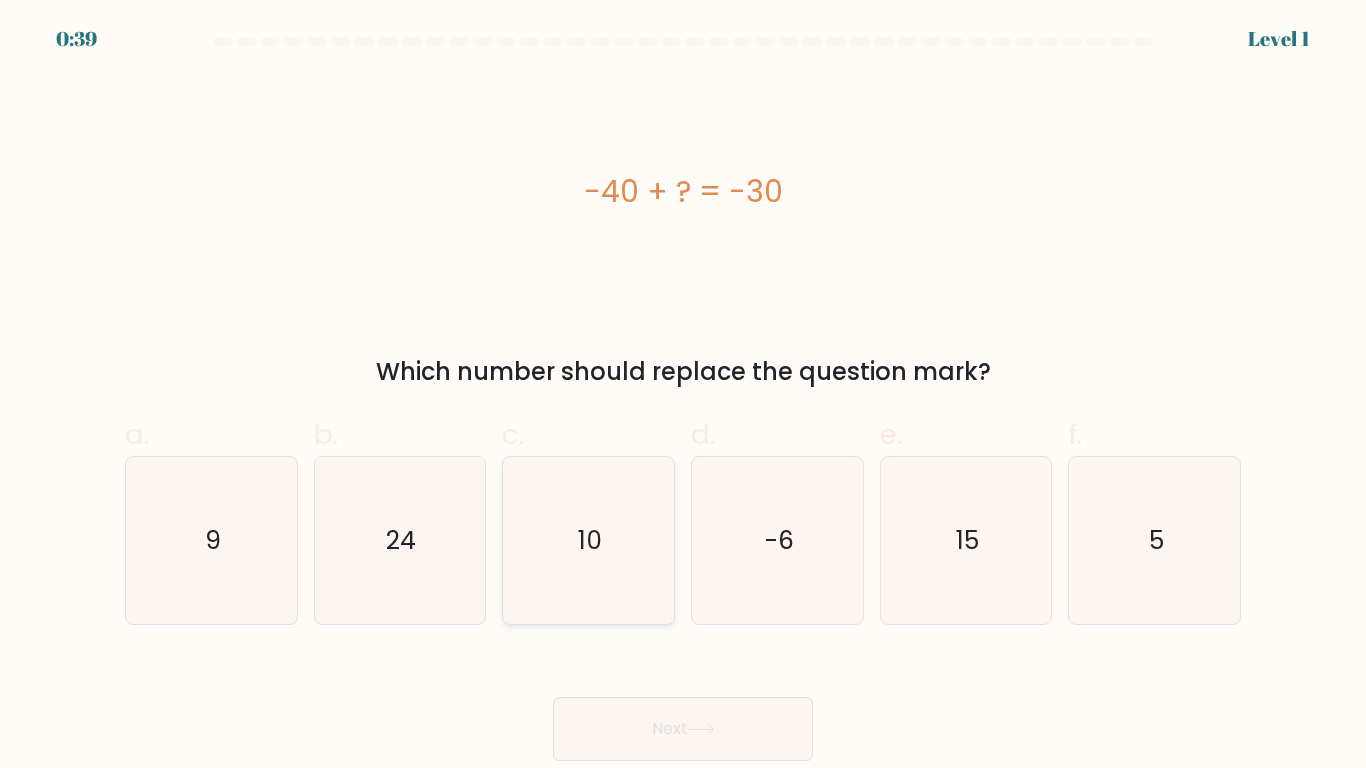 click on "10" at bounding box center (590, 540) 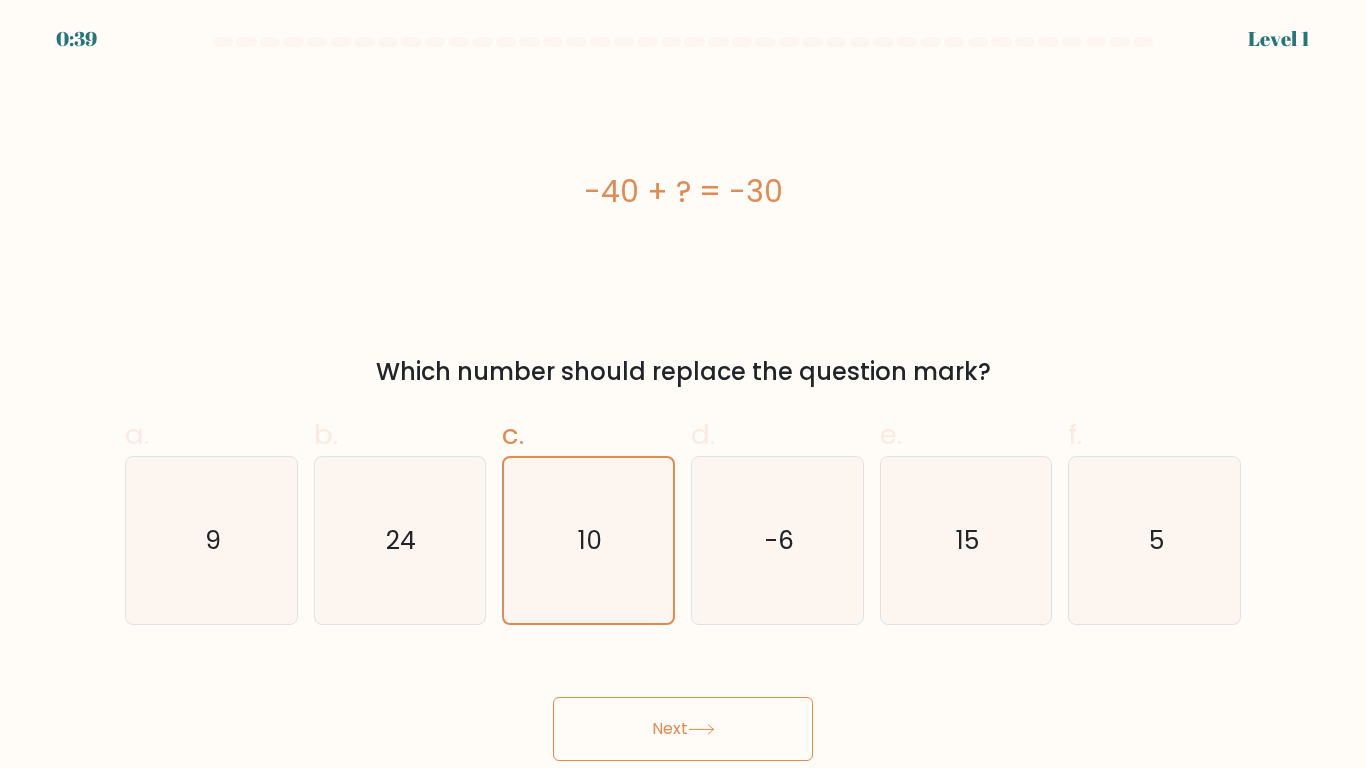 click at bounding box center [701, 729] 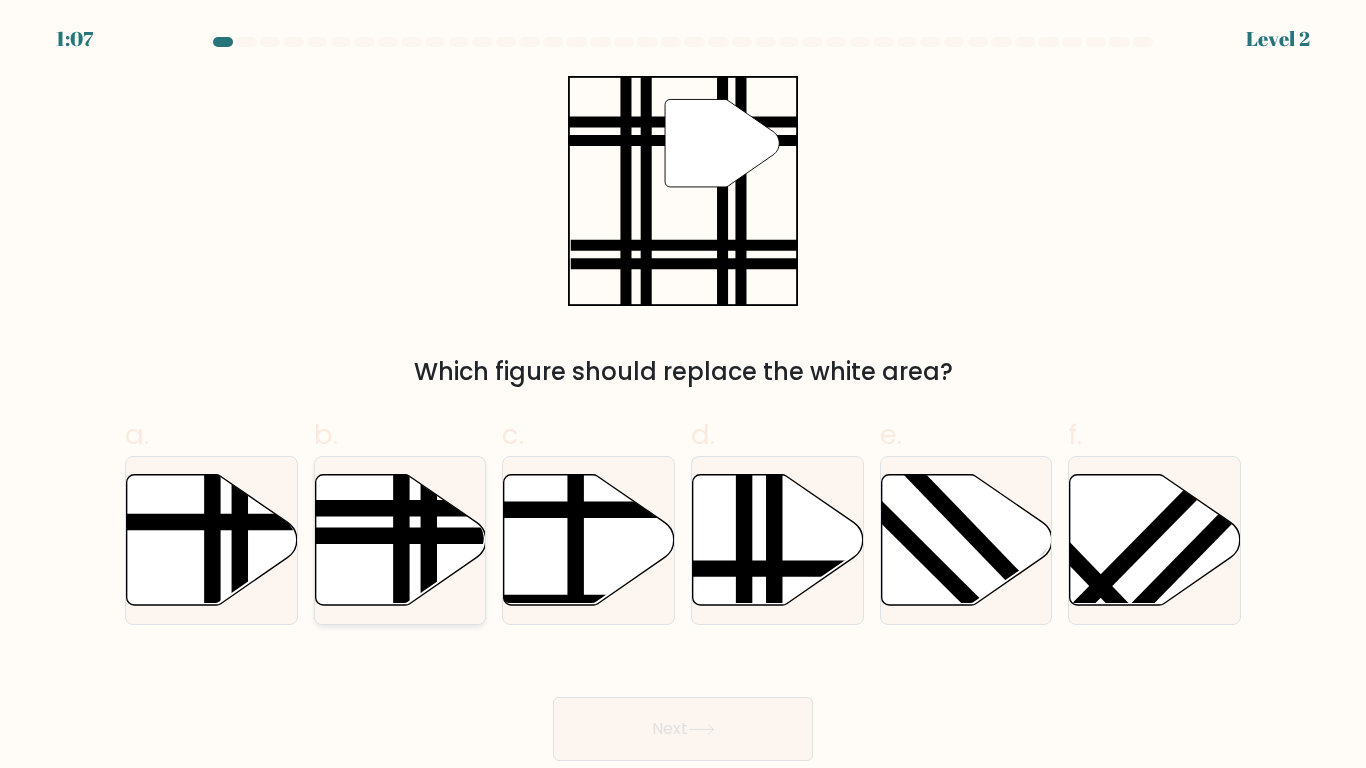 drag, startPoint x: 419, startPoint y: 532, endPoint x: 454, endPoint y: 529, distance: 35.128338 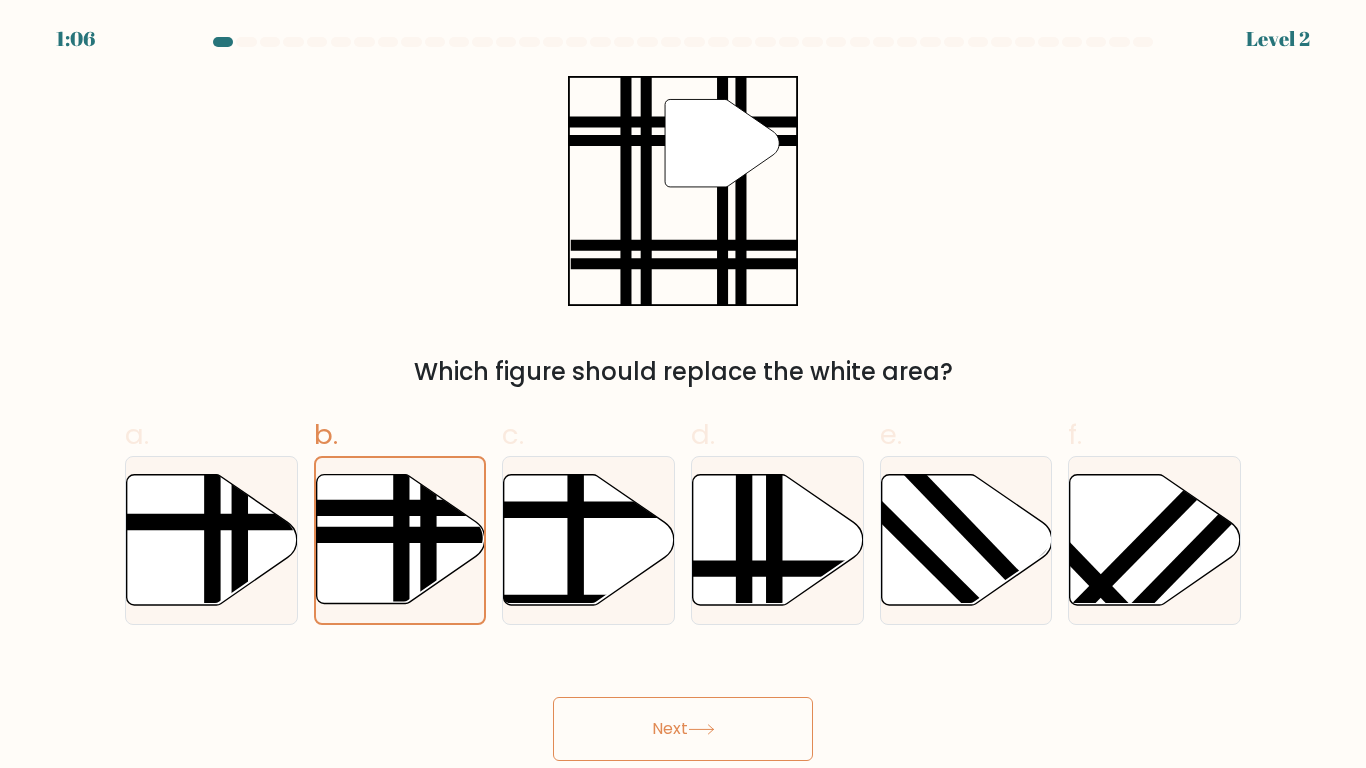 click on "Next" at bounding box center (683, 729) 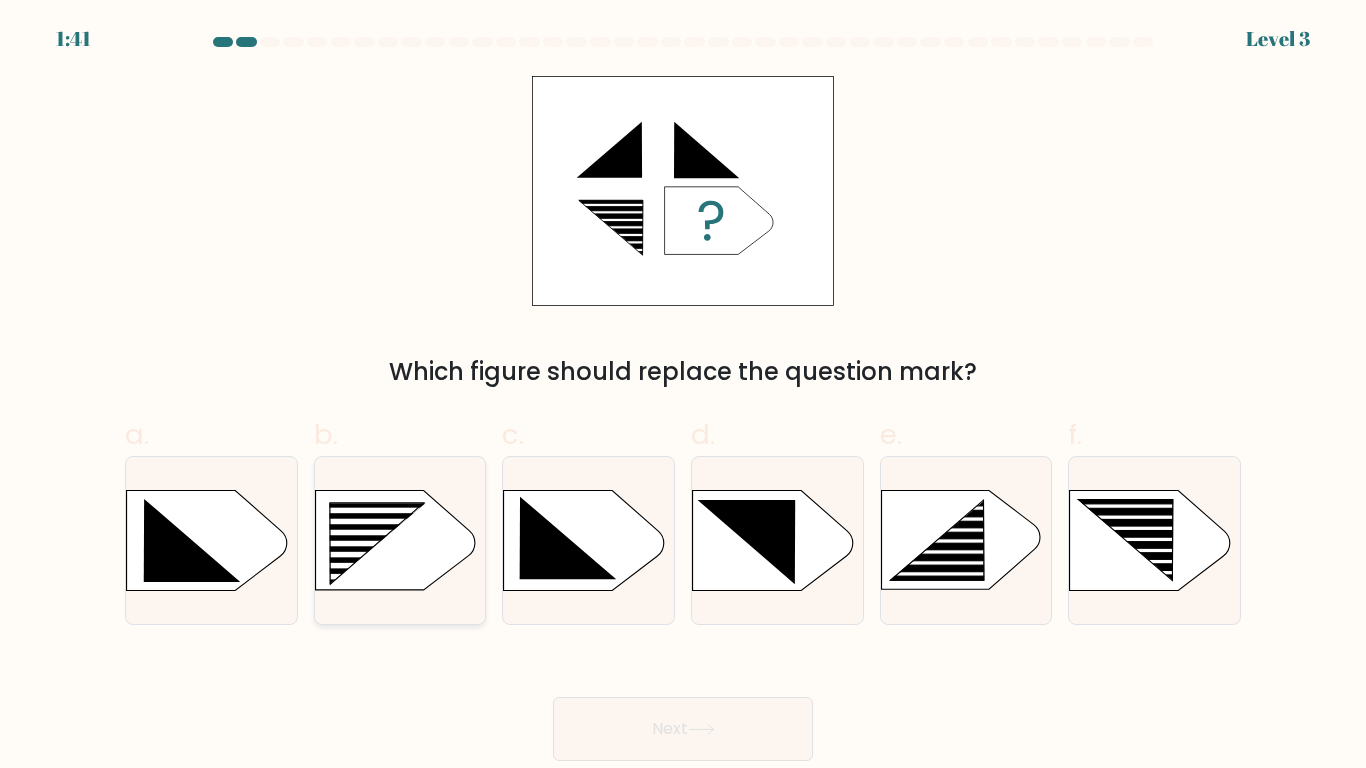 click at bounding box center (364, 533) 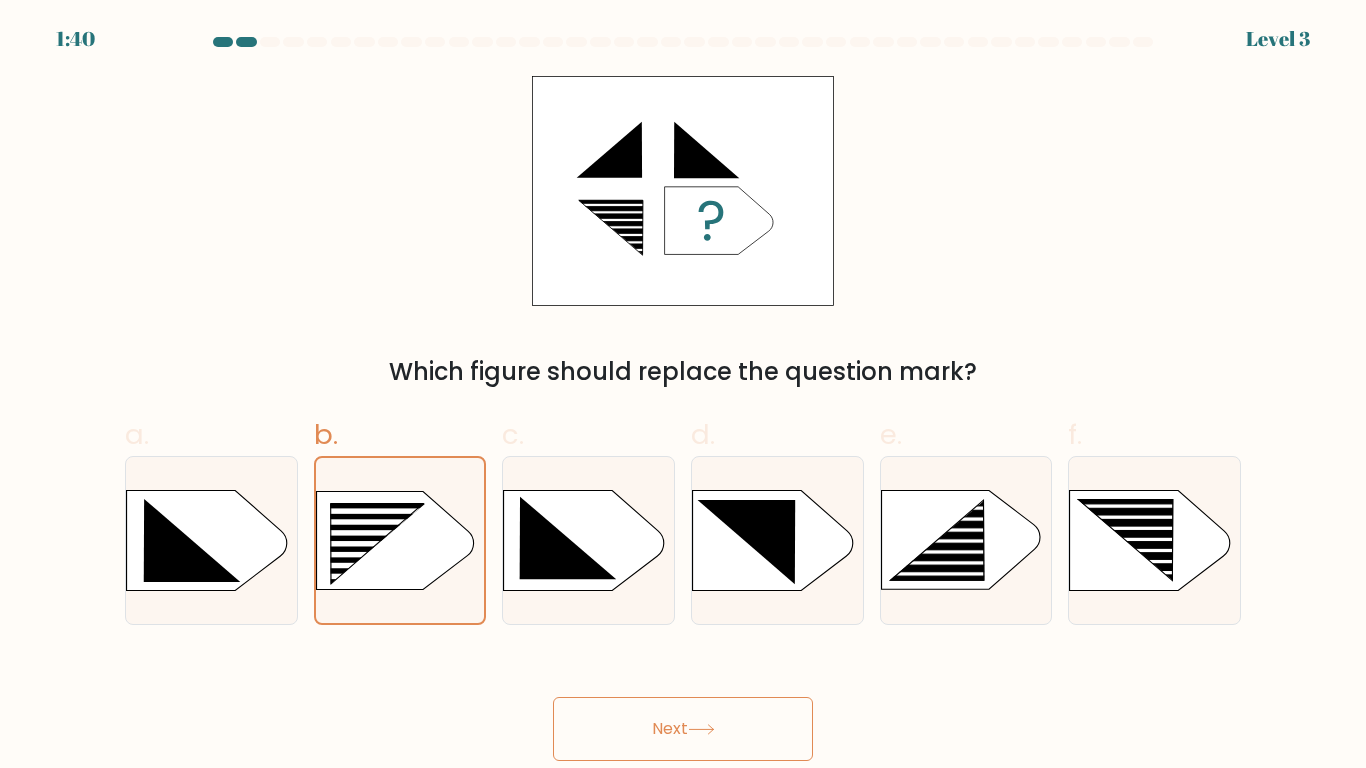 click on "Next" at bounding box center (683, 729) 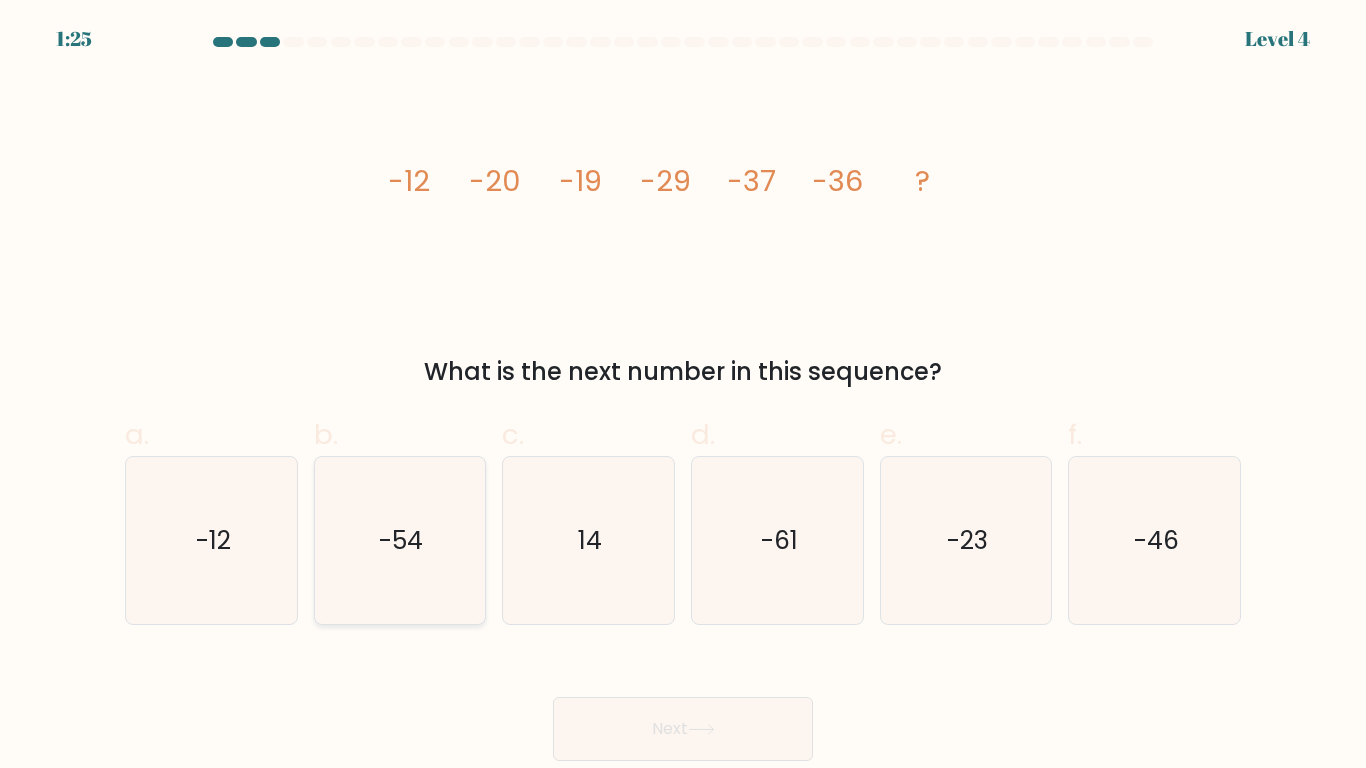 click on "-54" at bounding box center (399, 540) 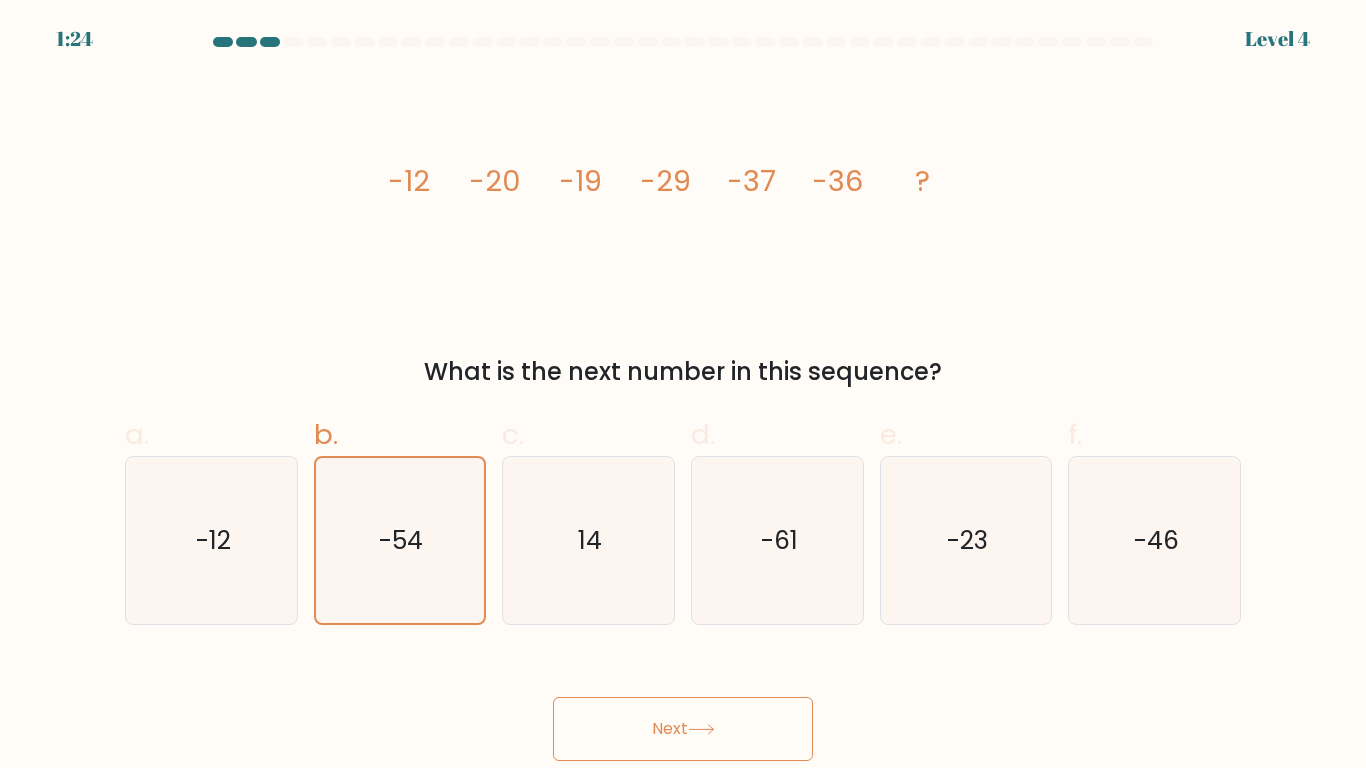 drag, startPoint x: 714, startPoint y: 737, endPoint x: 710, endPoint y: 723, distance: 14.56022 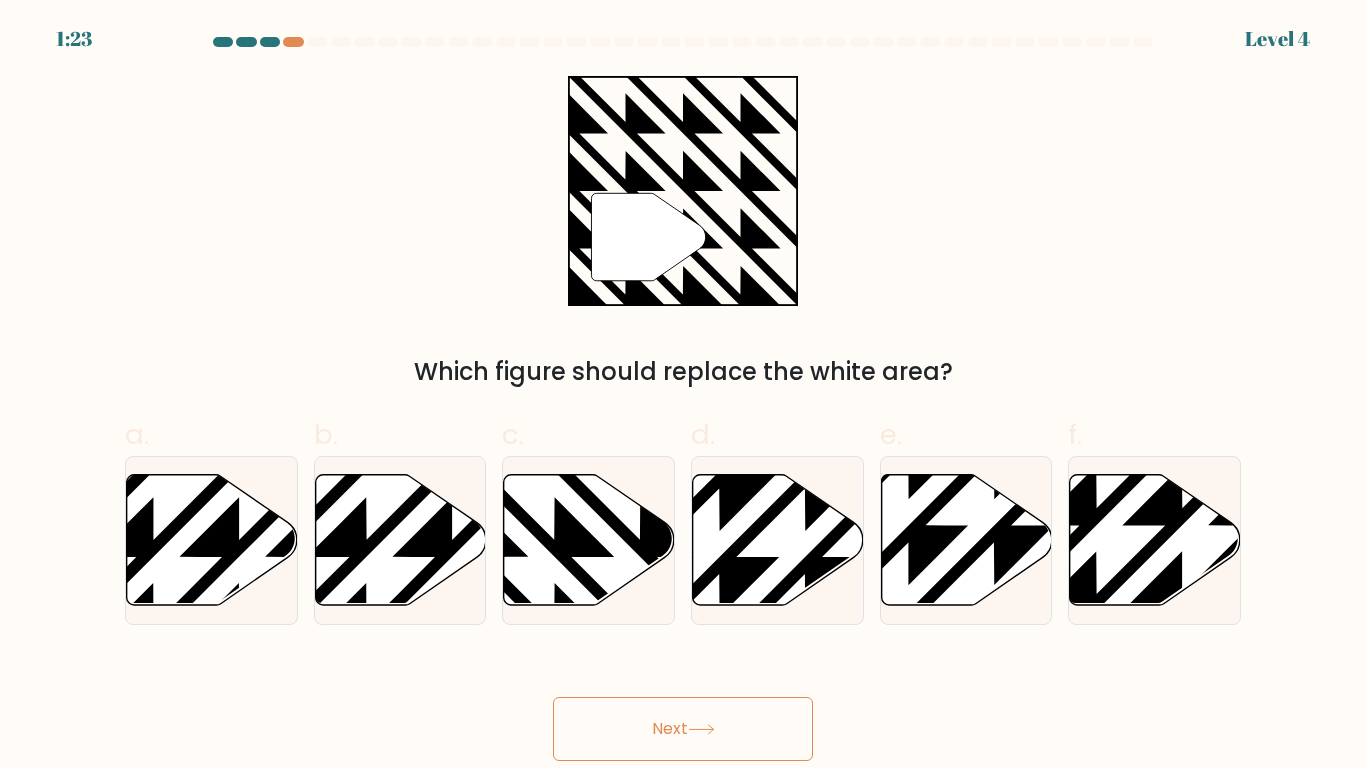 click on "Next" at bounding box center [683, 729] 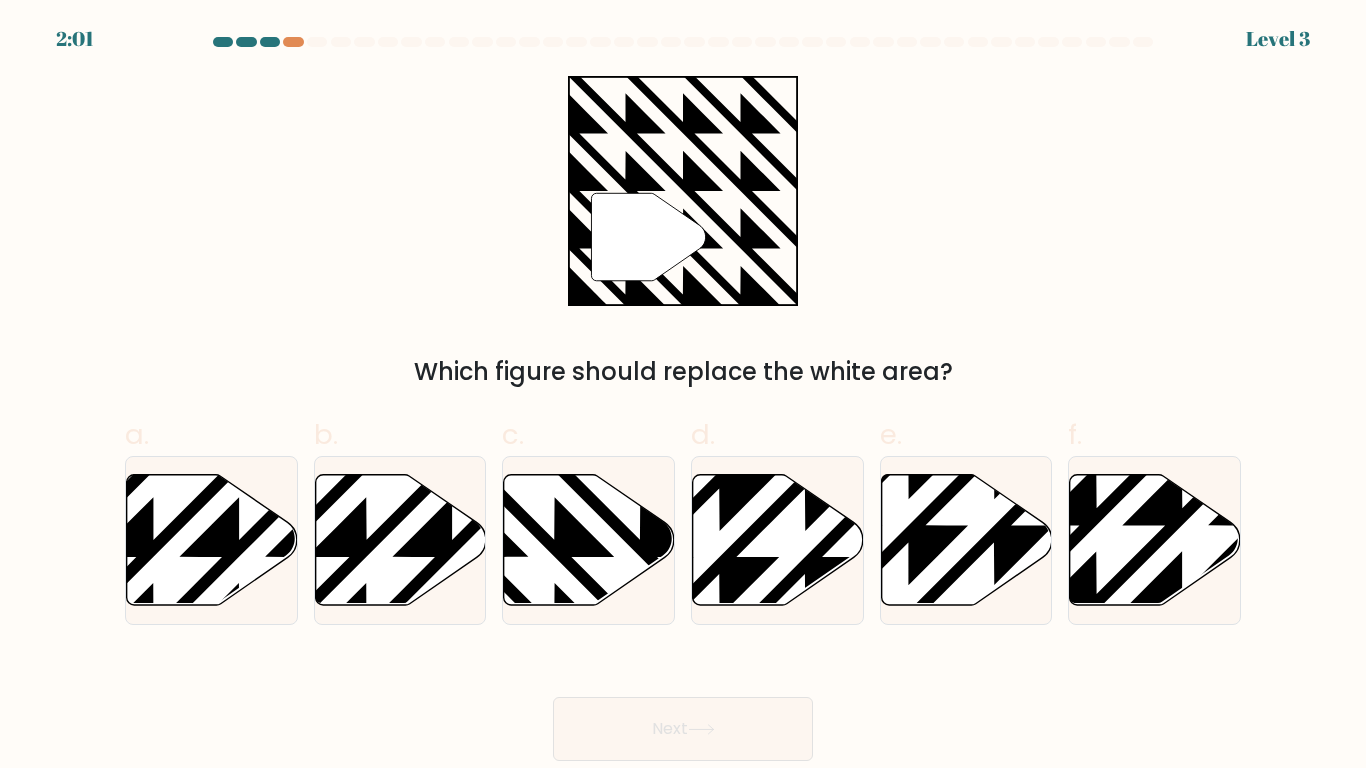 drag, startPoint x: 573, startPoint y: 544, endPoint x: 638, endPoint y: 668, distance: 140.00357 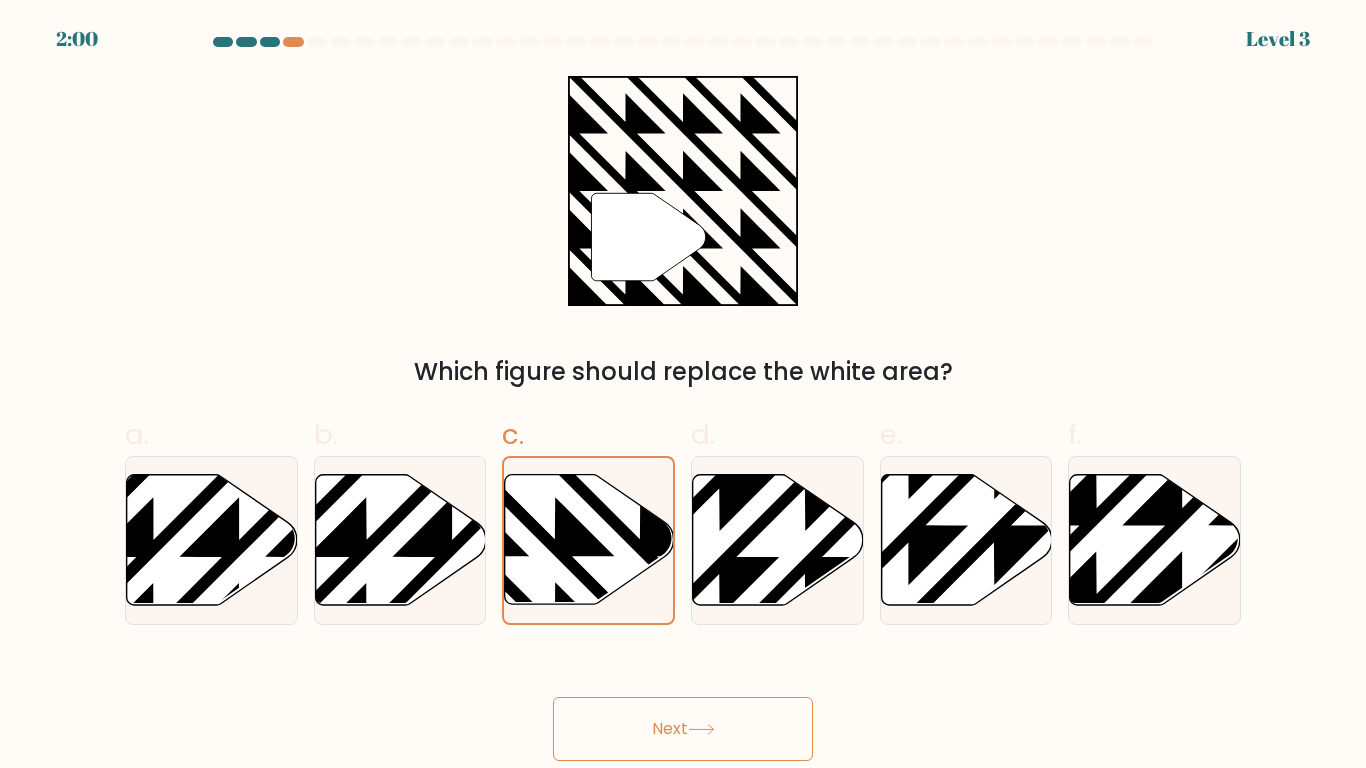 click on "Next" at bounding box center (683, 729) 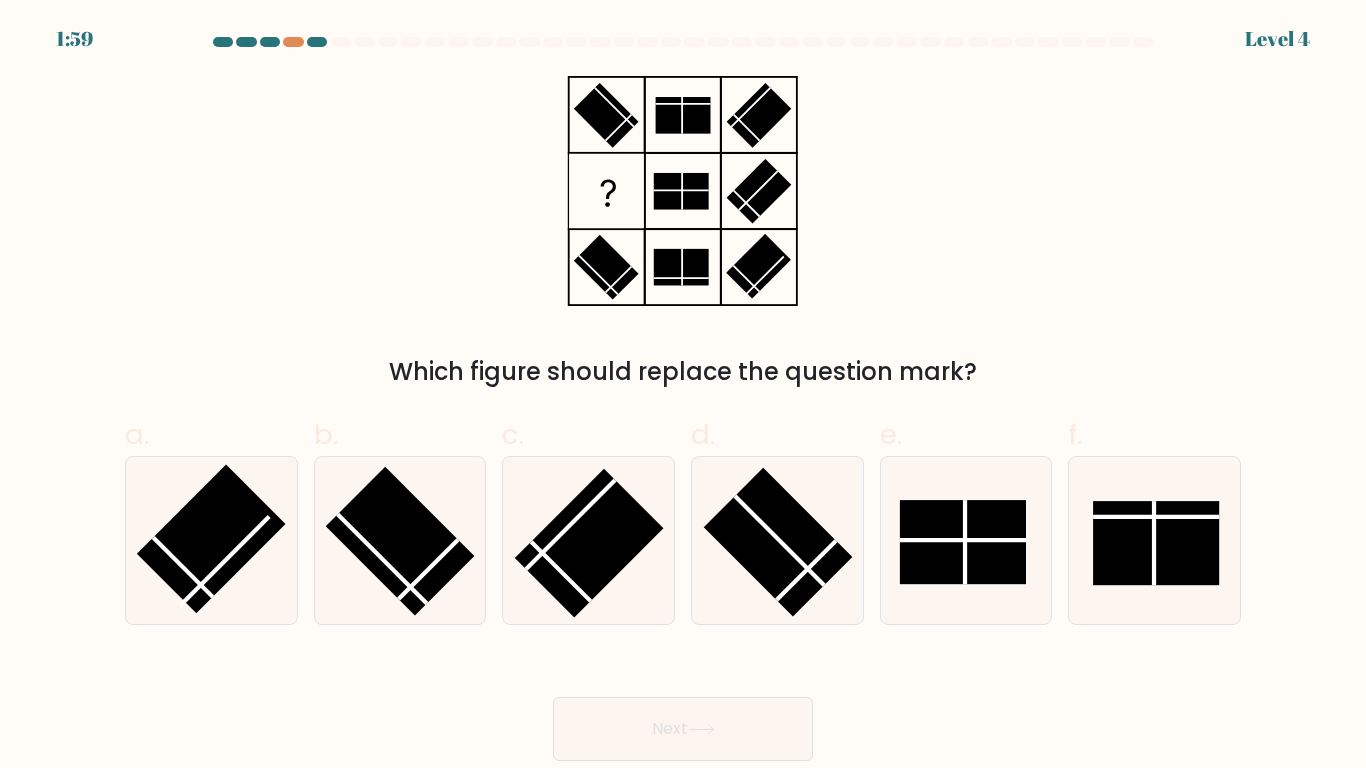 click on "Next" at bounding box center (683, 729) 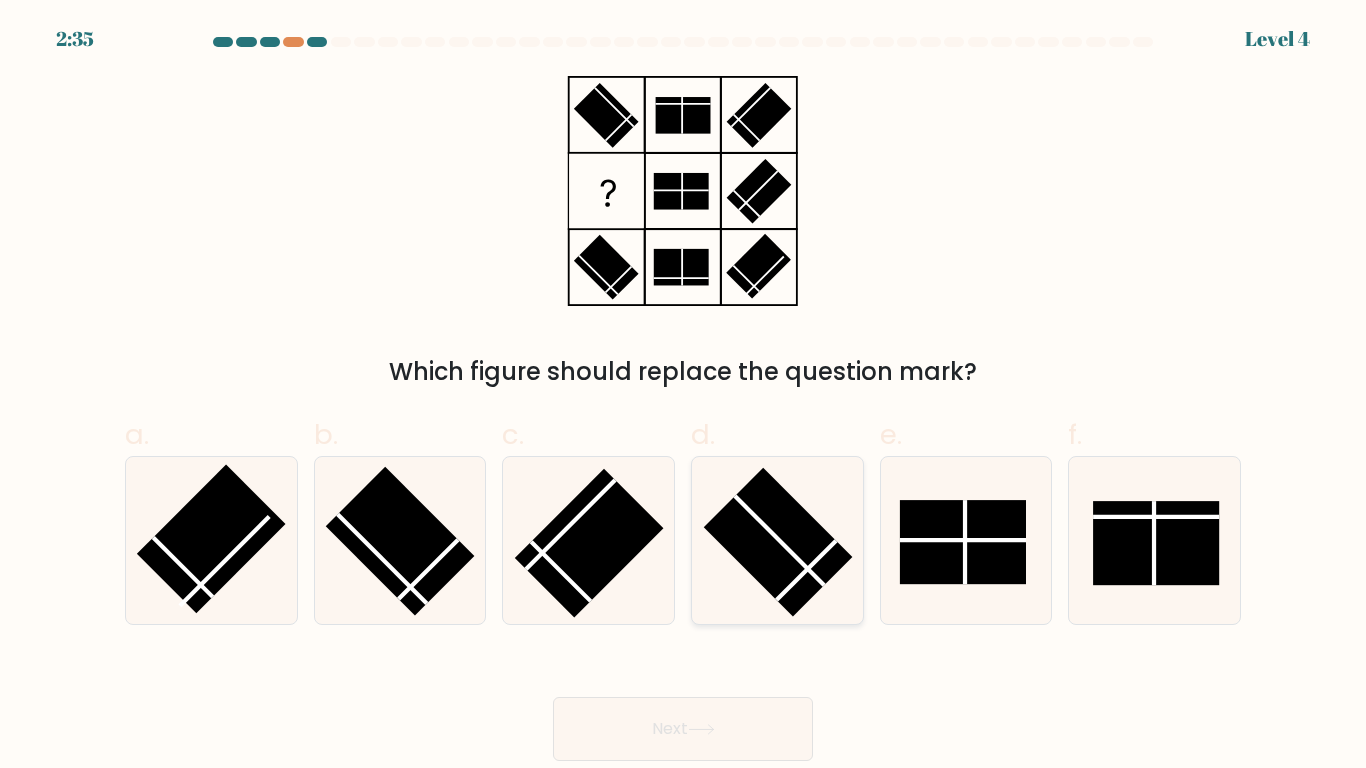 click at bounding box center [777, 542] 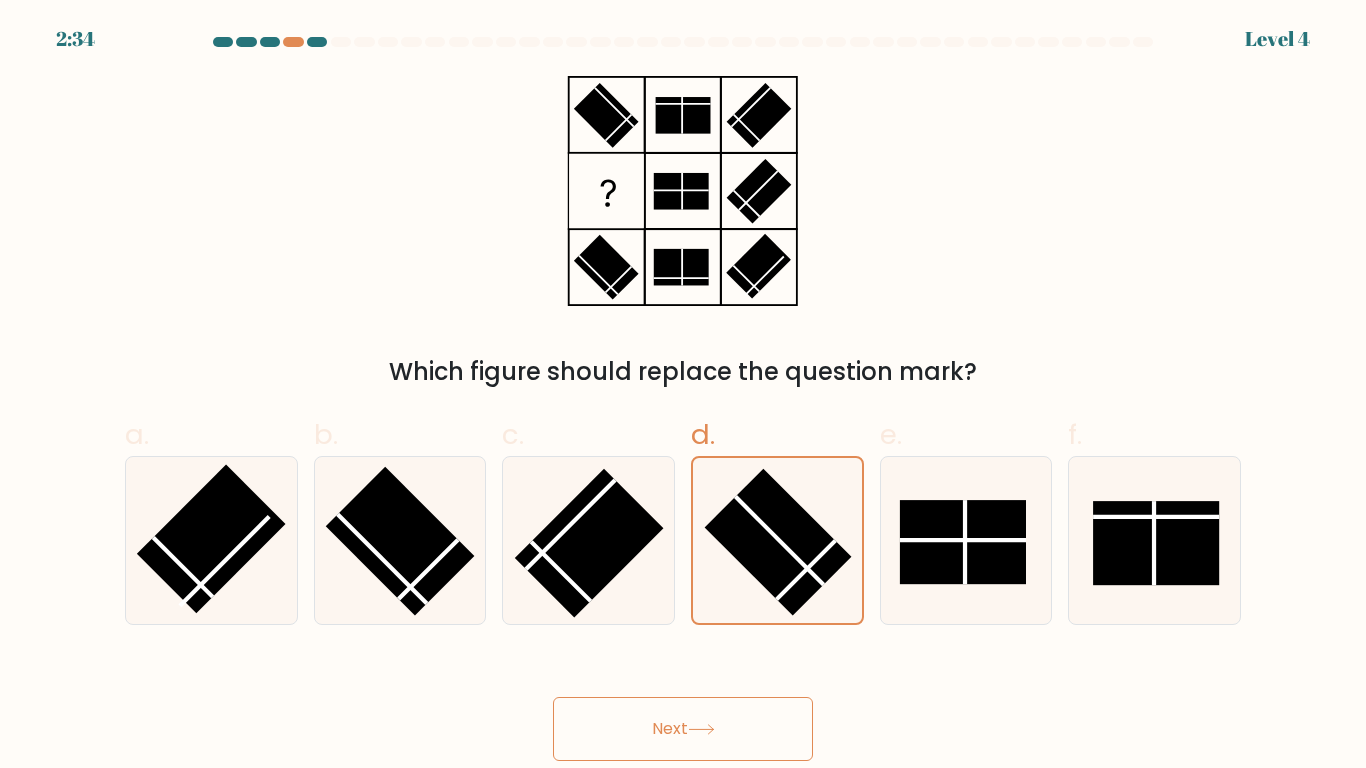 click on "Next" at bounding box center (683, 729) 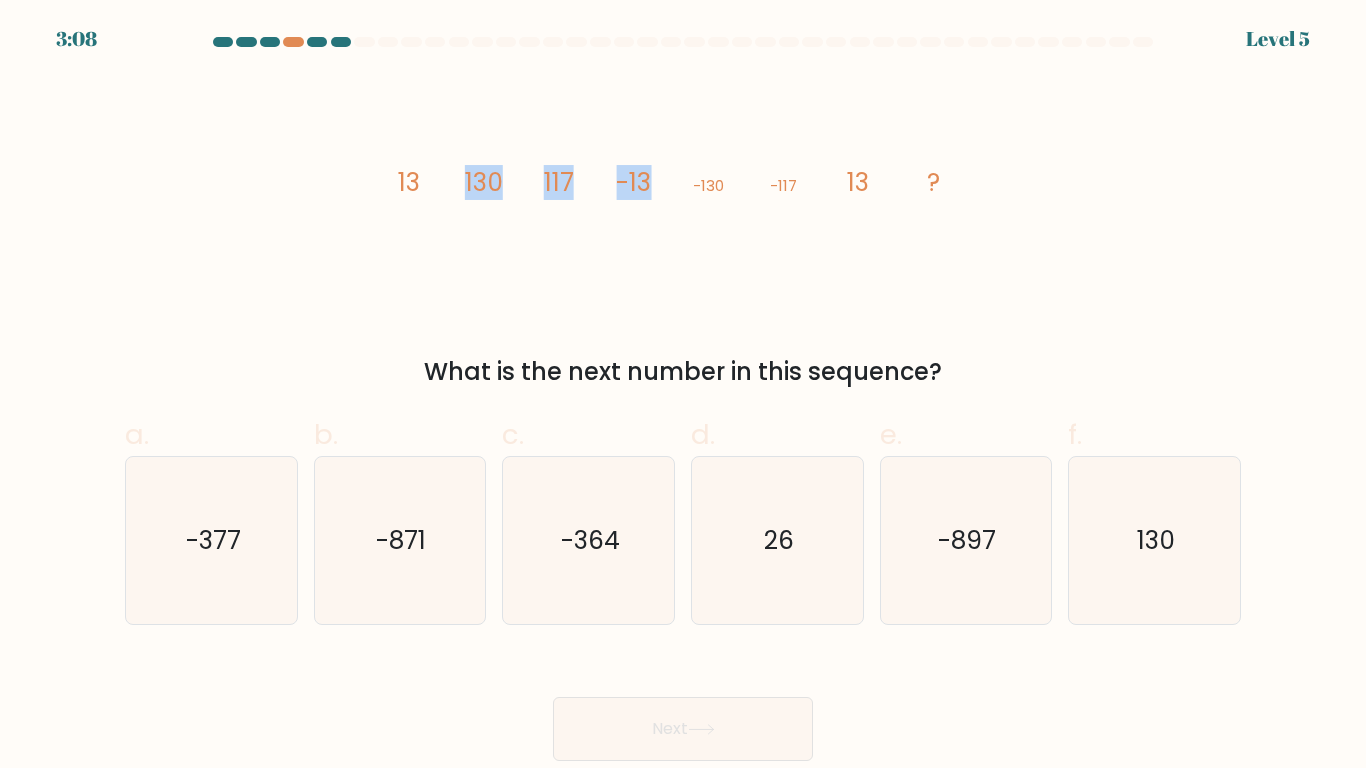 drag, startPoint x: 454, startPoint y: 172, endPoint x: 656, endPoint y: 169, distance: 202.02228 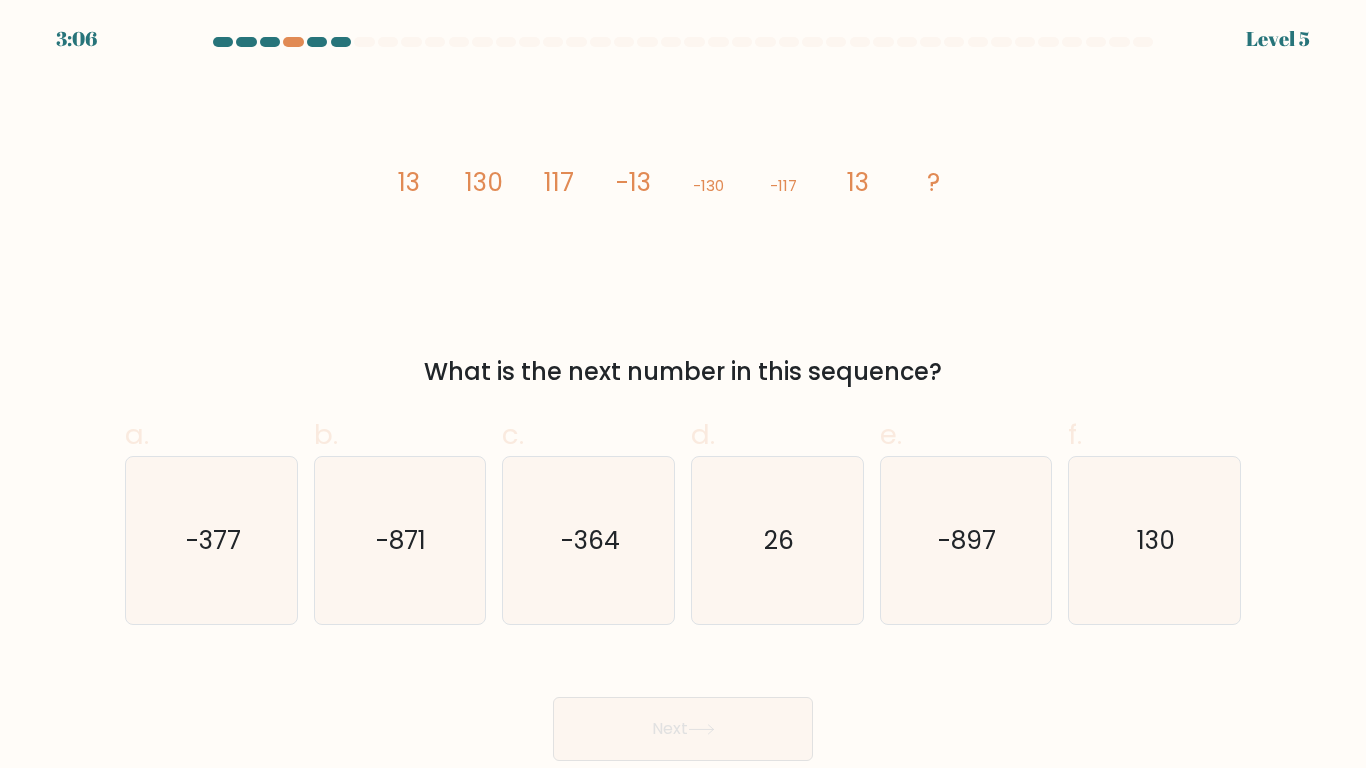 click on "image/svg+xml
13
130
117
-13
-130
-117
13
?" at bounding box center [683, 191] 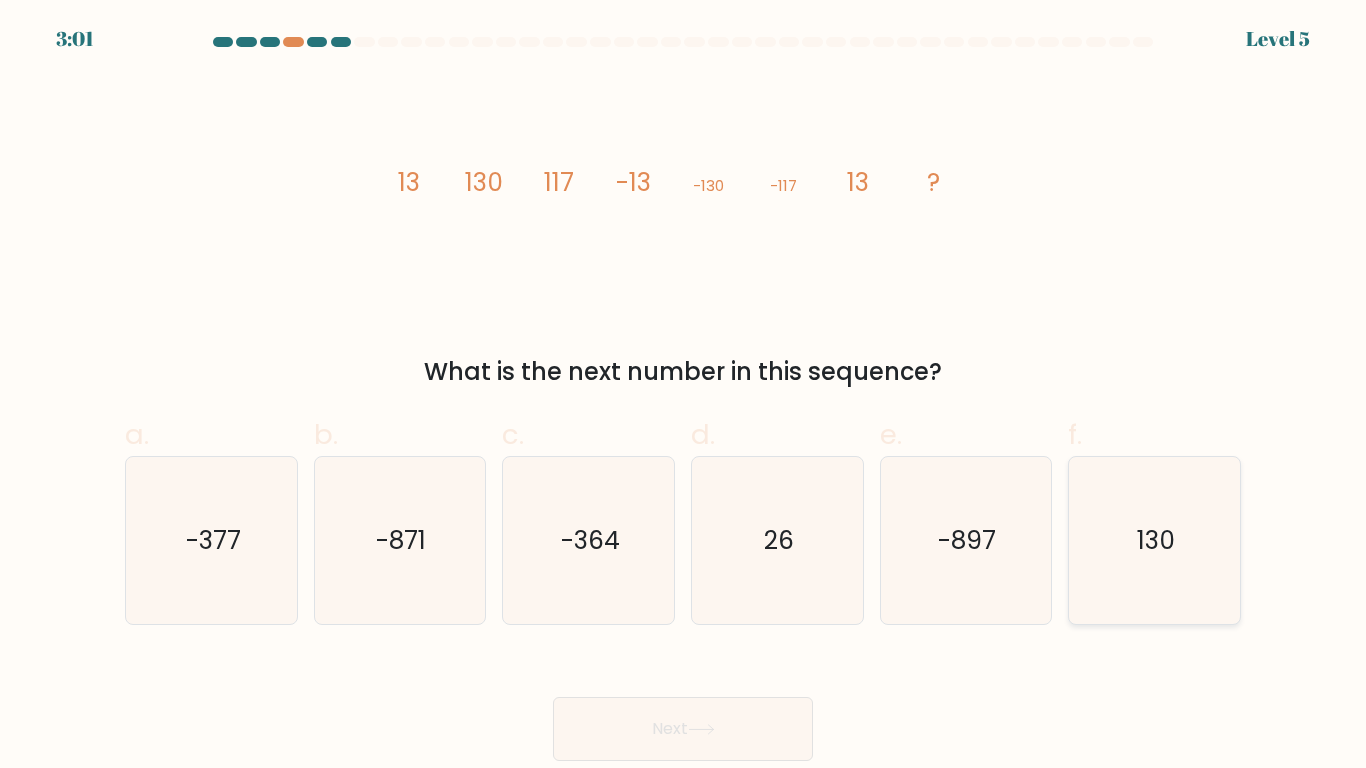click on "130" at bounding box center (1154, 540) 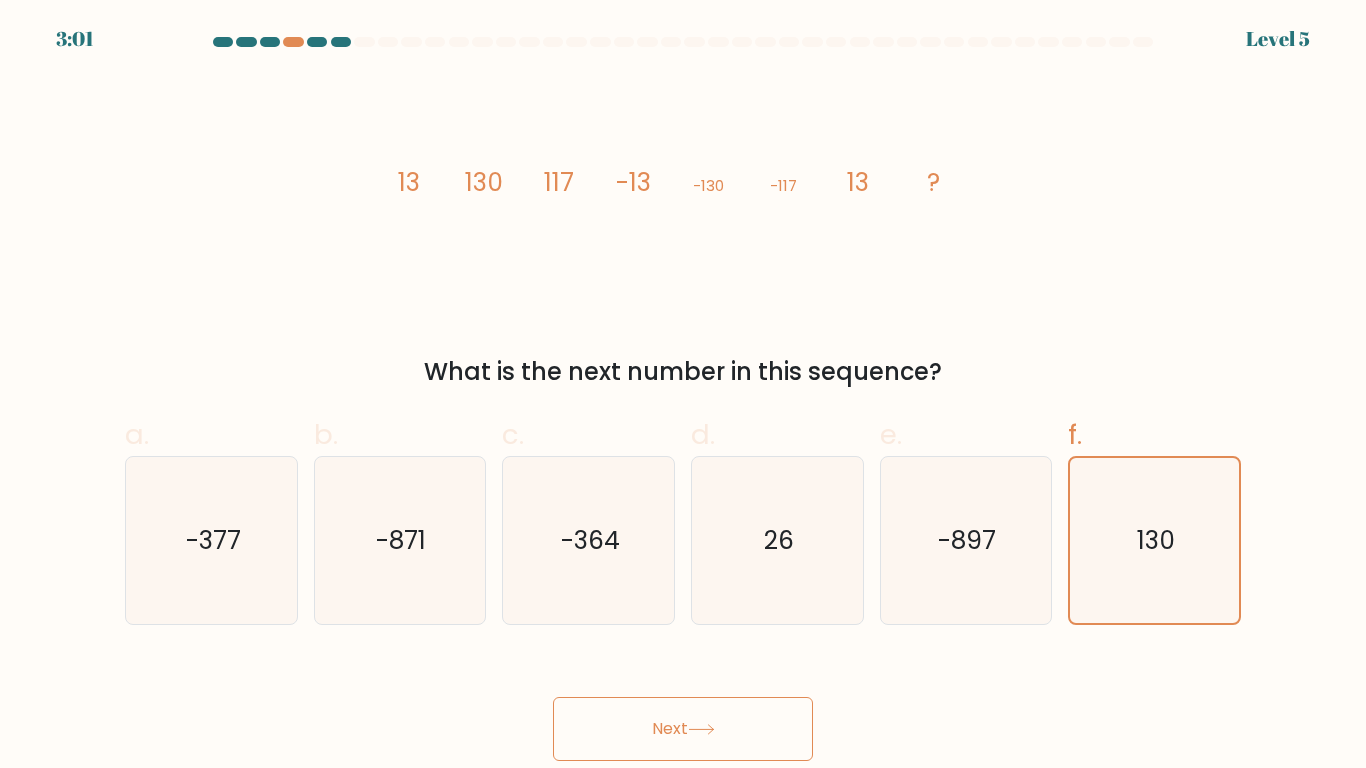 click on "Next" at bounding box center [683, 729] 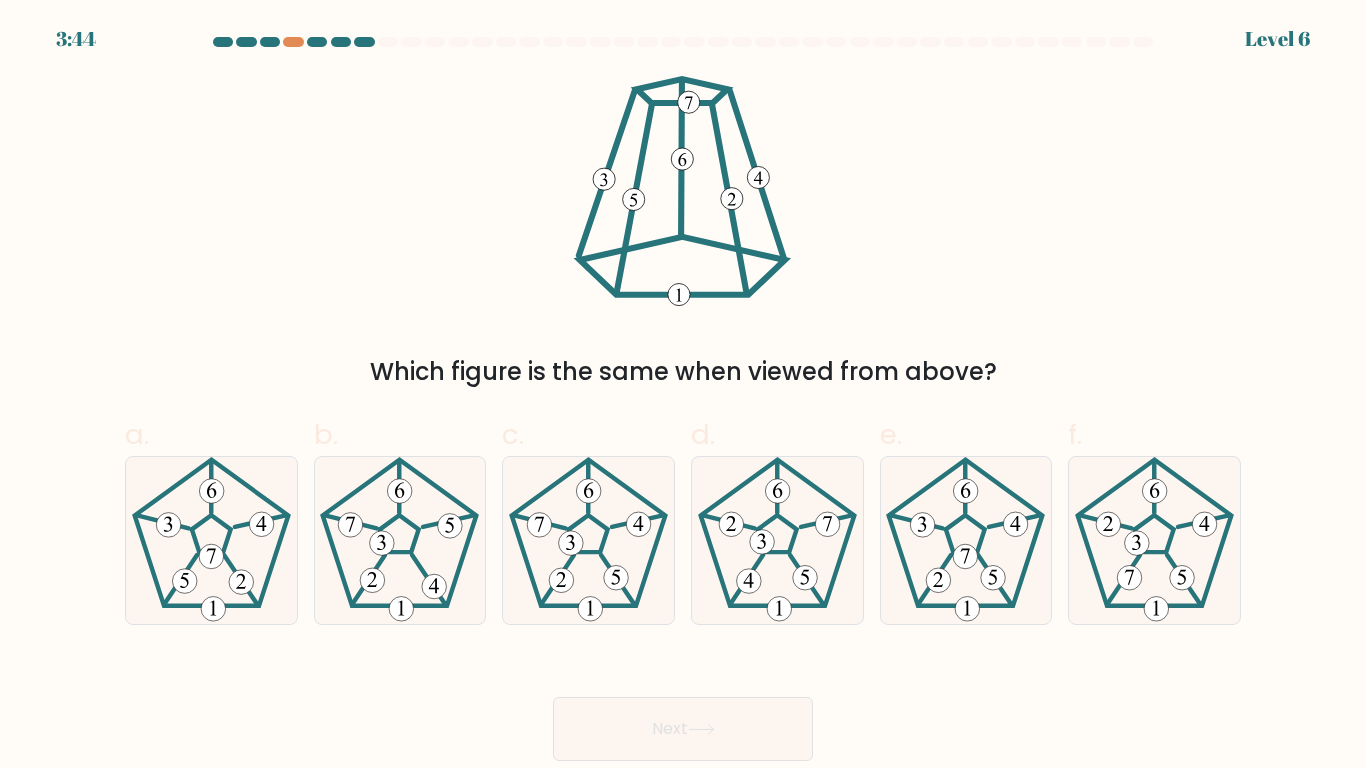 click at bounding box center [683, 46] 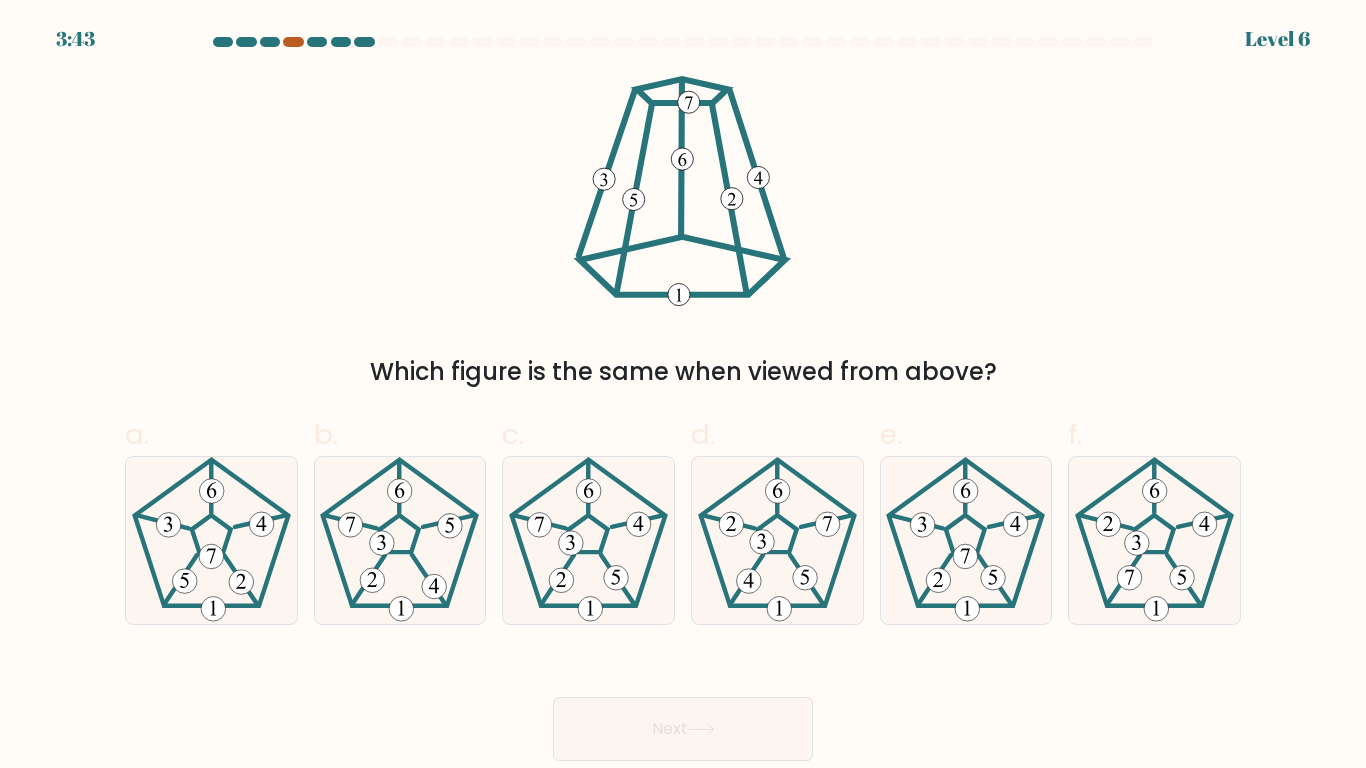 click at bounding box center (293, 42) 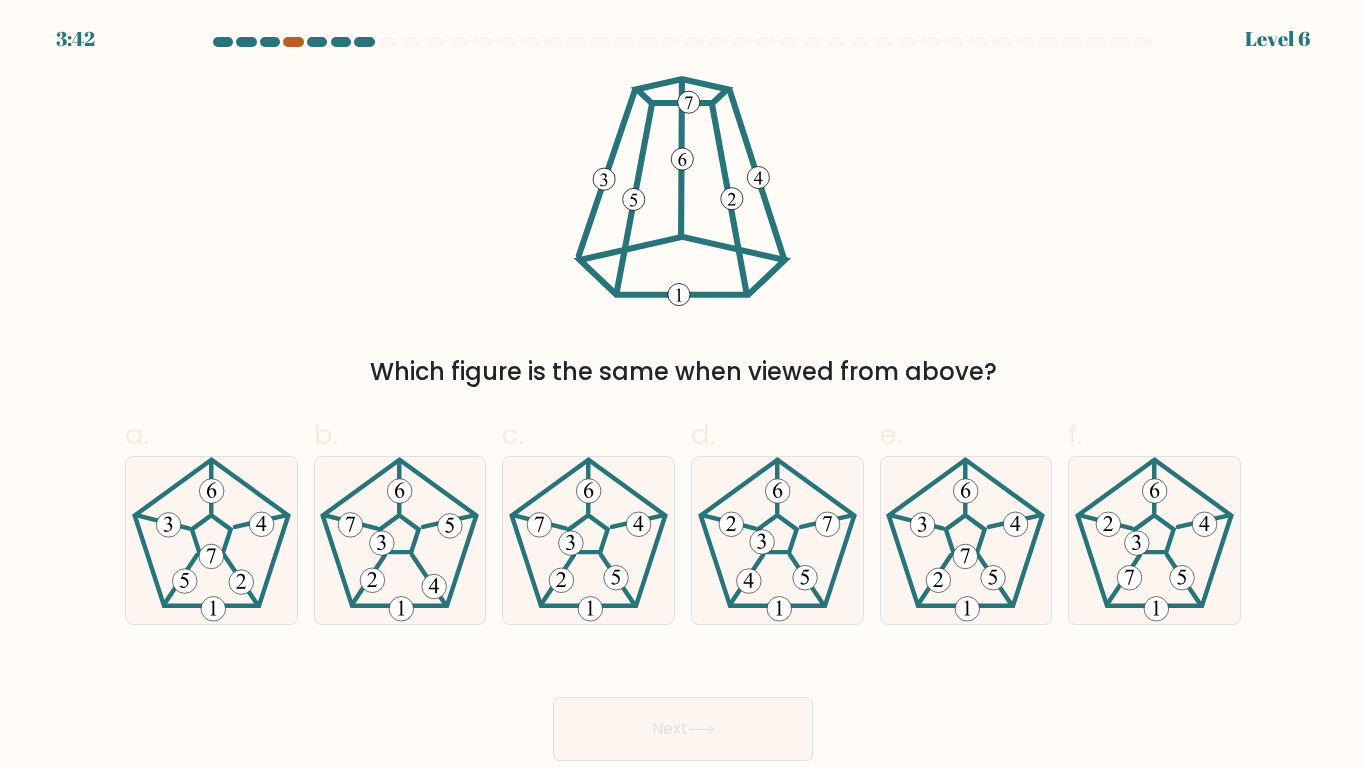 click at bounding box center [293, 42] 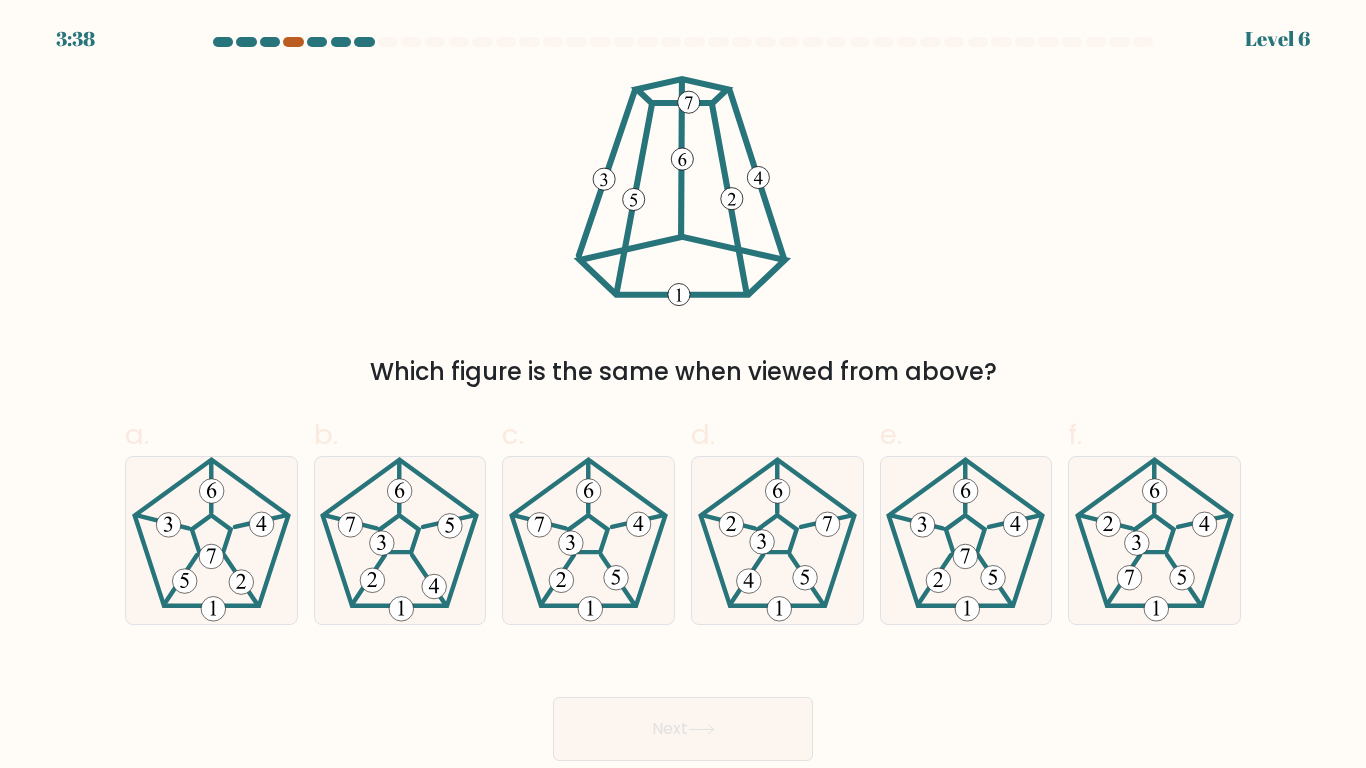 click at bounding box center [293, 42] 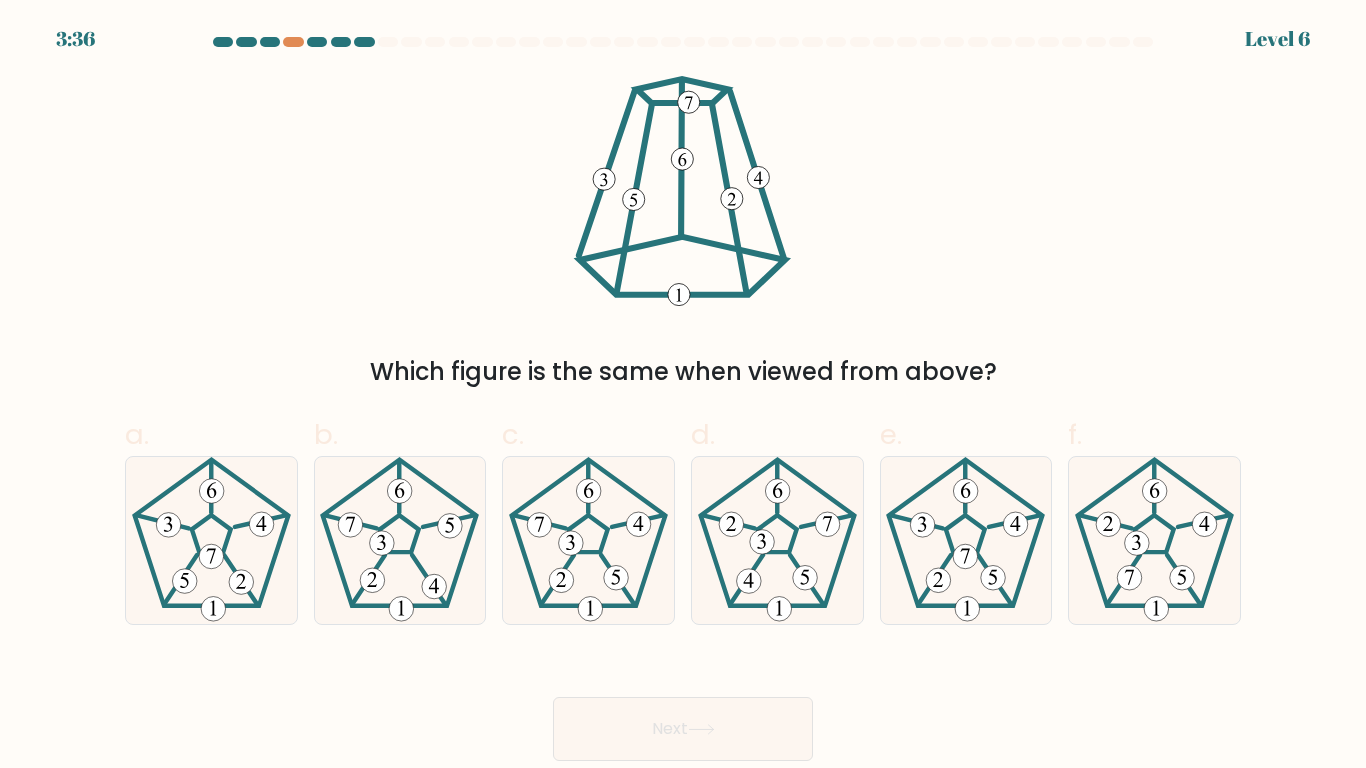 drag, startPoint x: 222, startPoint y: 43, endPoint x: 388, endPoint y: 66, distance: 167.5858 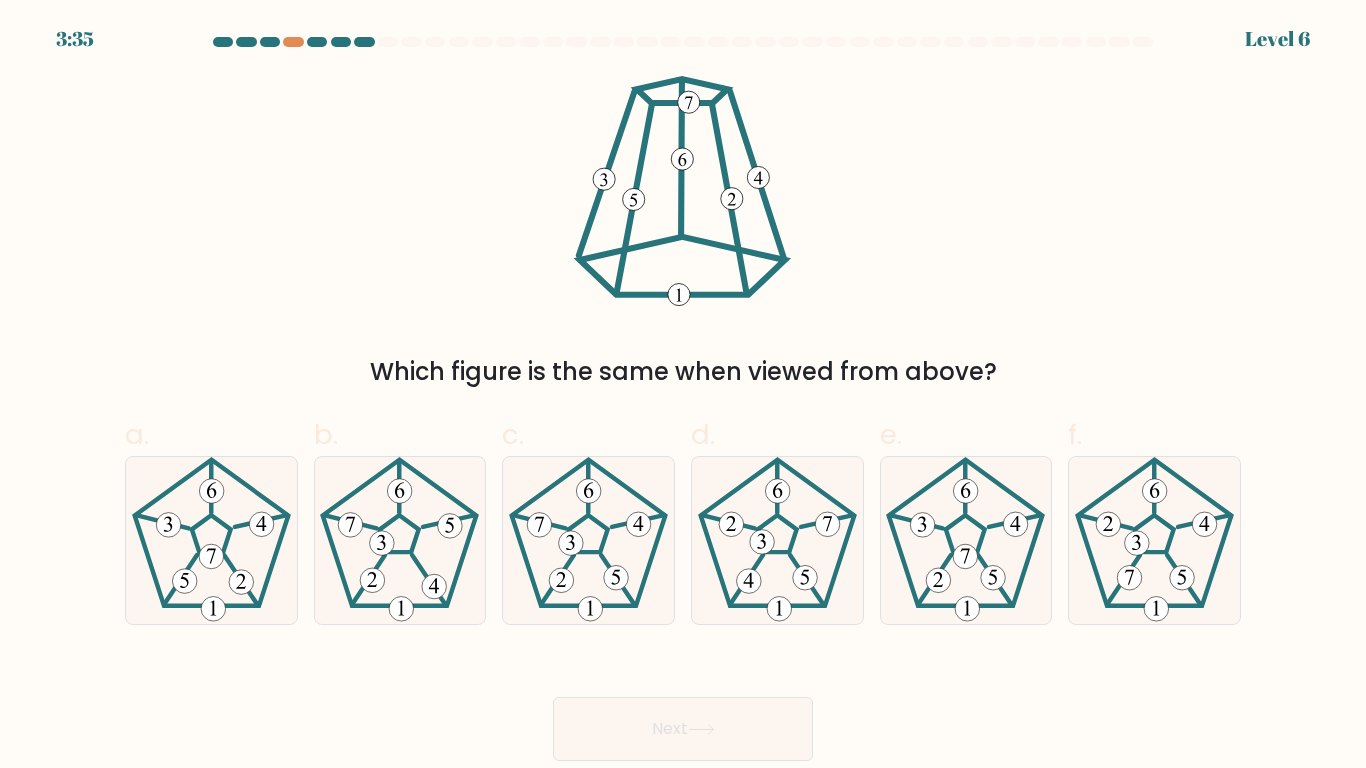 click on "Which figure is the same when viewed from above?" at bounding box center (683, 233) 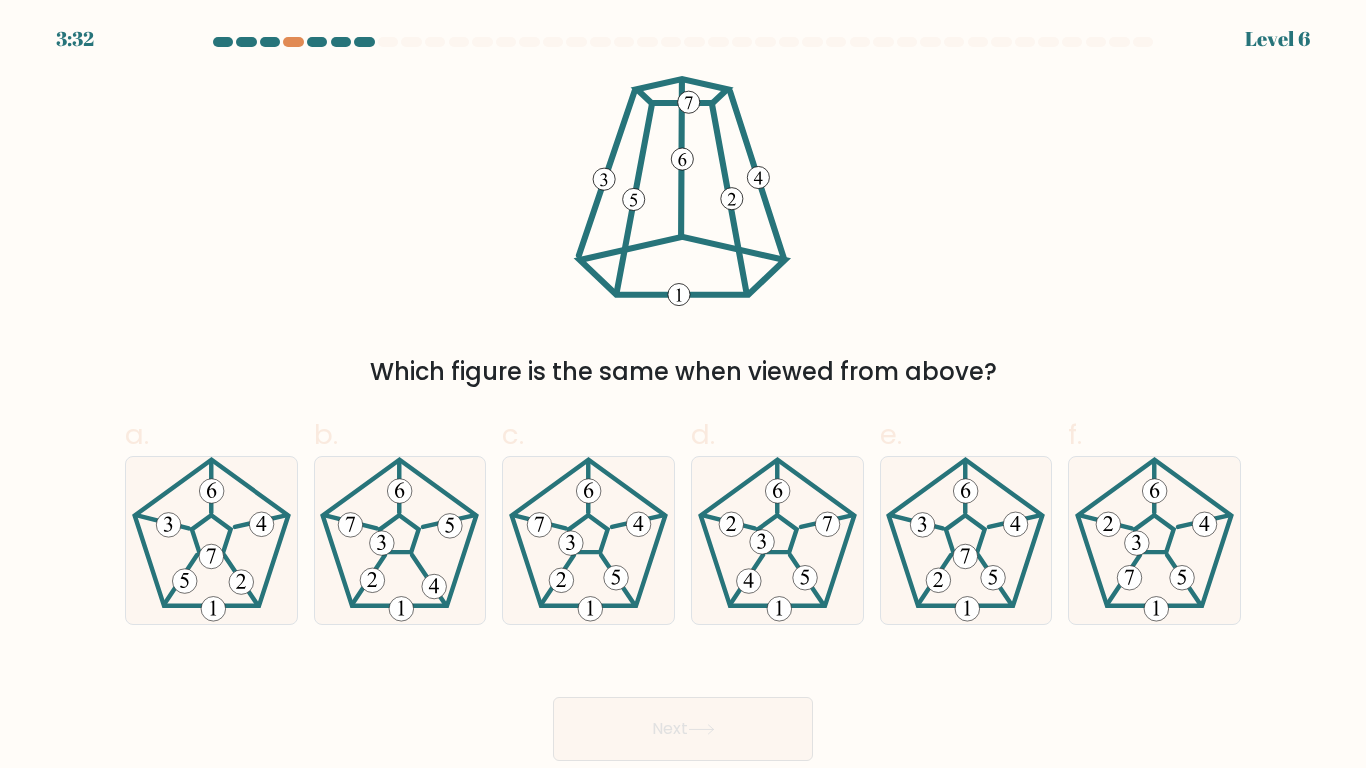 click at bounding box center (680, 295) 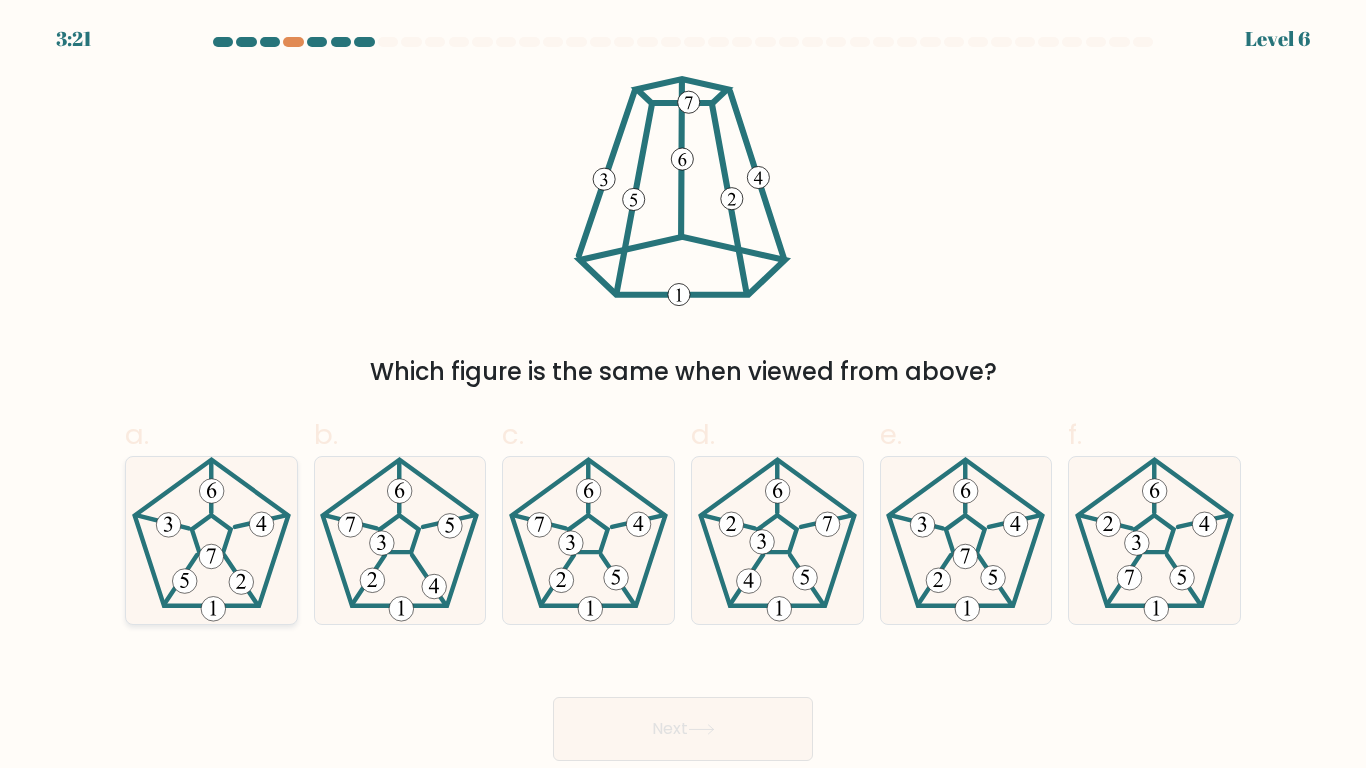 click at bounding box center (211, 540) 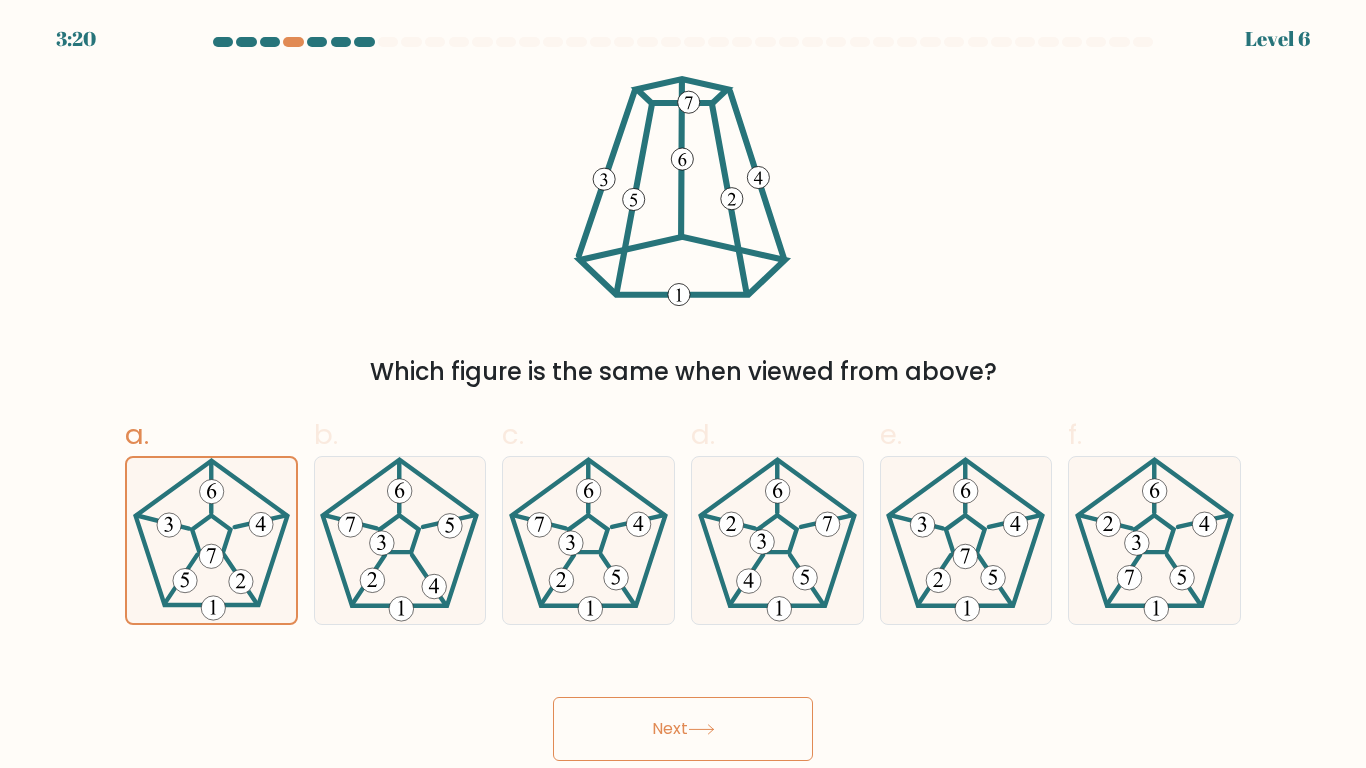 click on "Next" at bounding box center (683, 729) 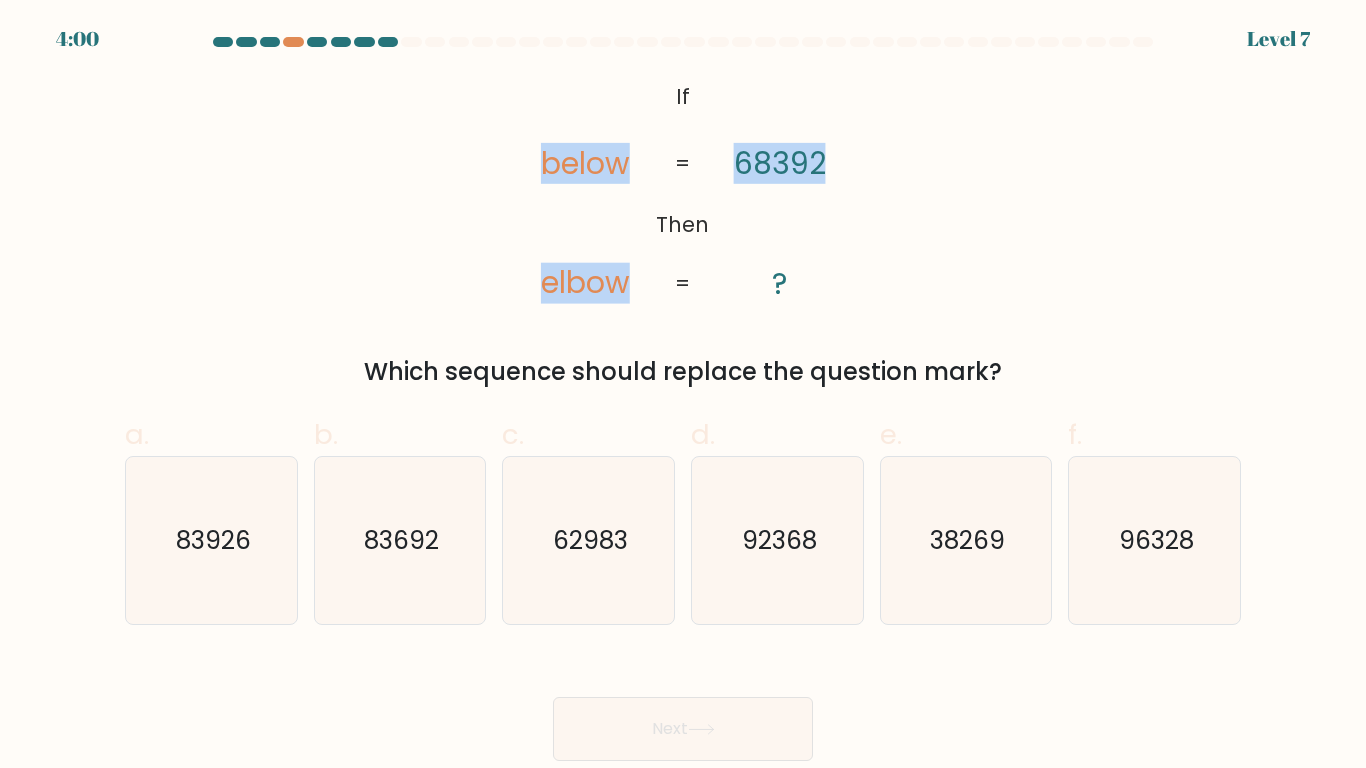 drag, startPoint x: 593, startPoint y: 165, endPoint x: 897, endPoint y: 184, distance: 304.59317 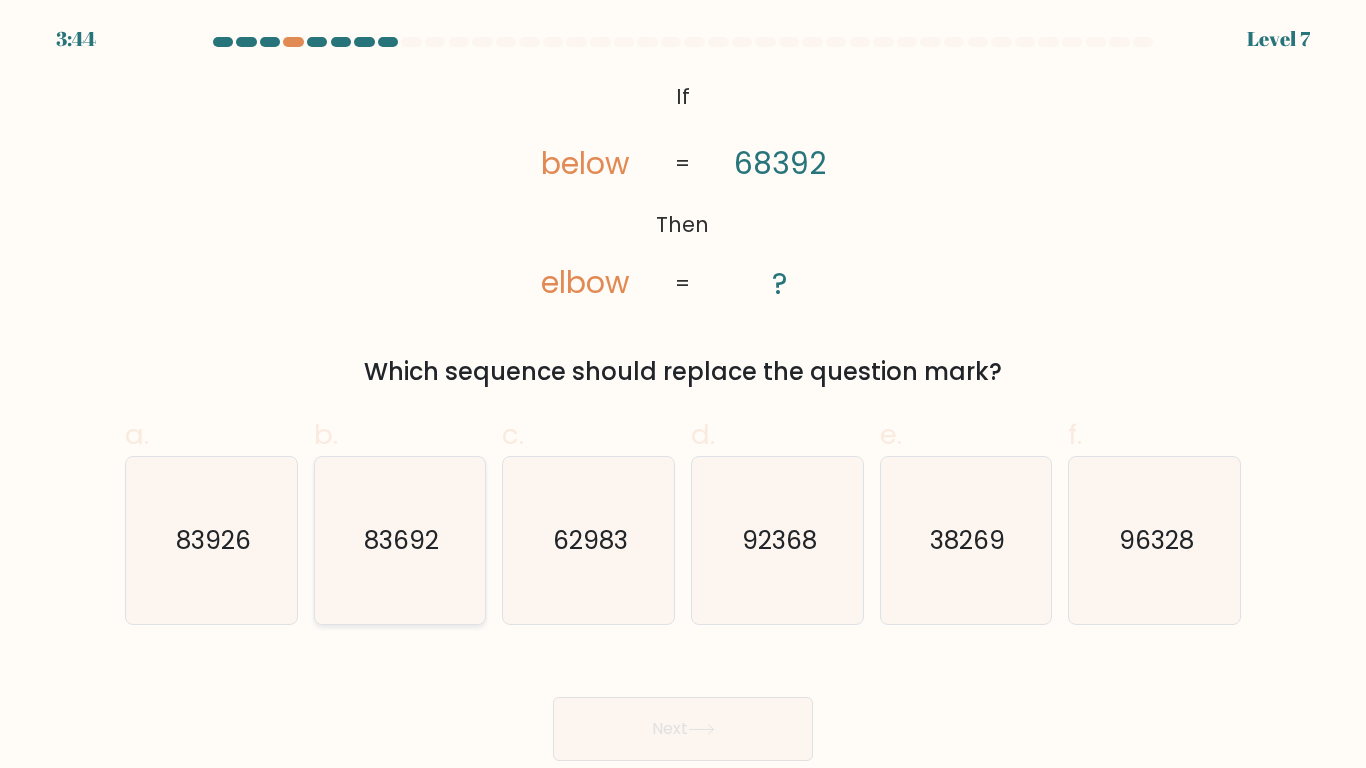 click on "83692" at bounding box center (401, 540) 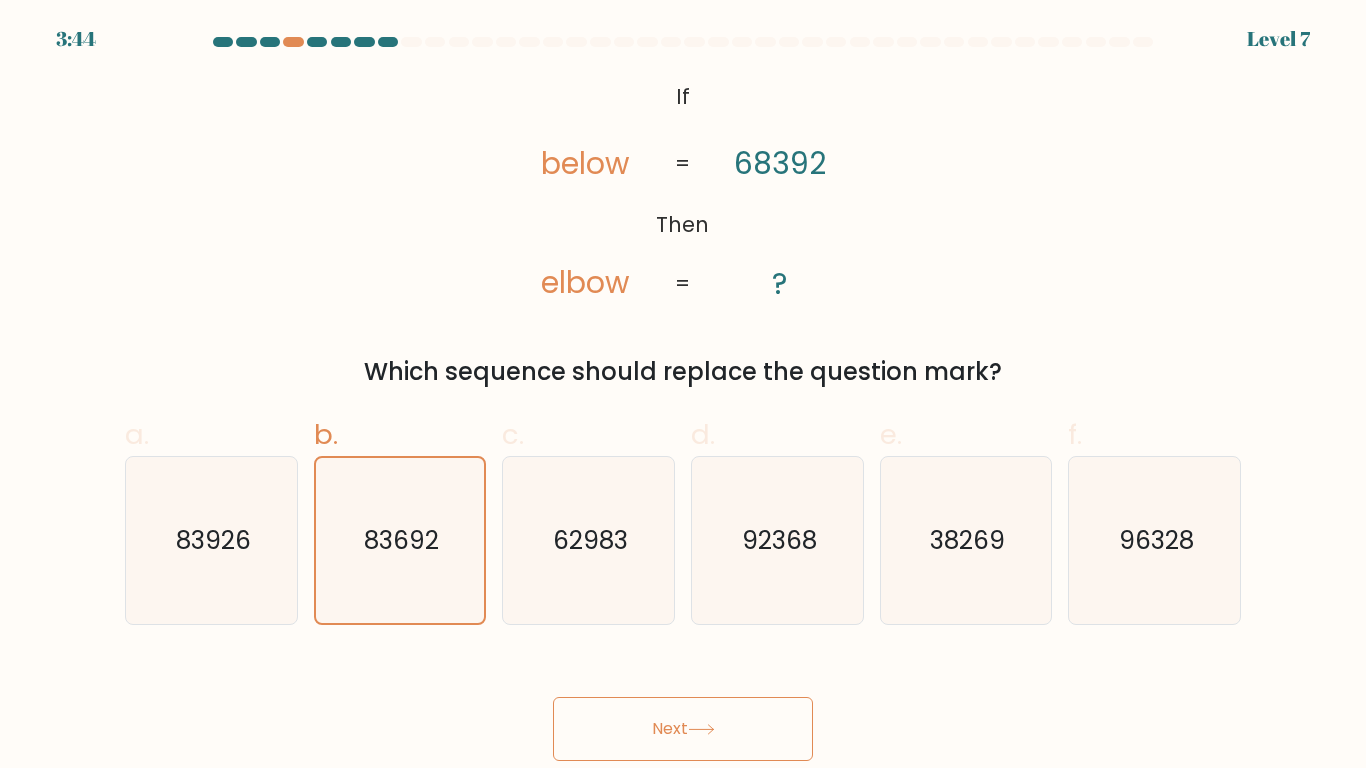 click on "Next" at bounding box center [683, 729] 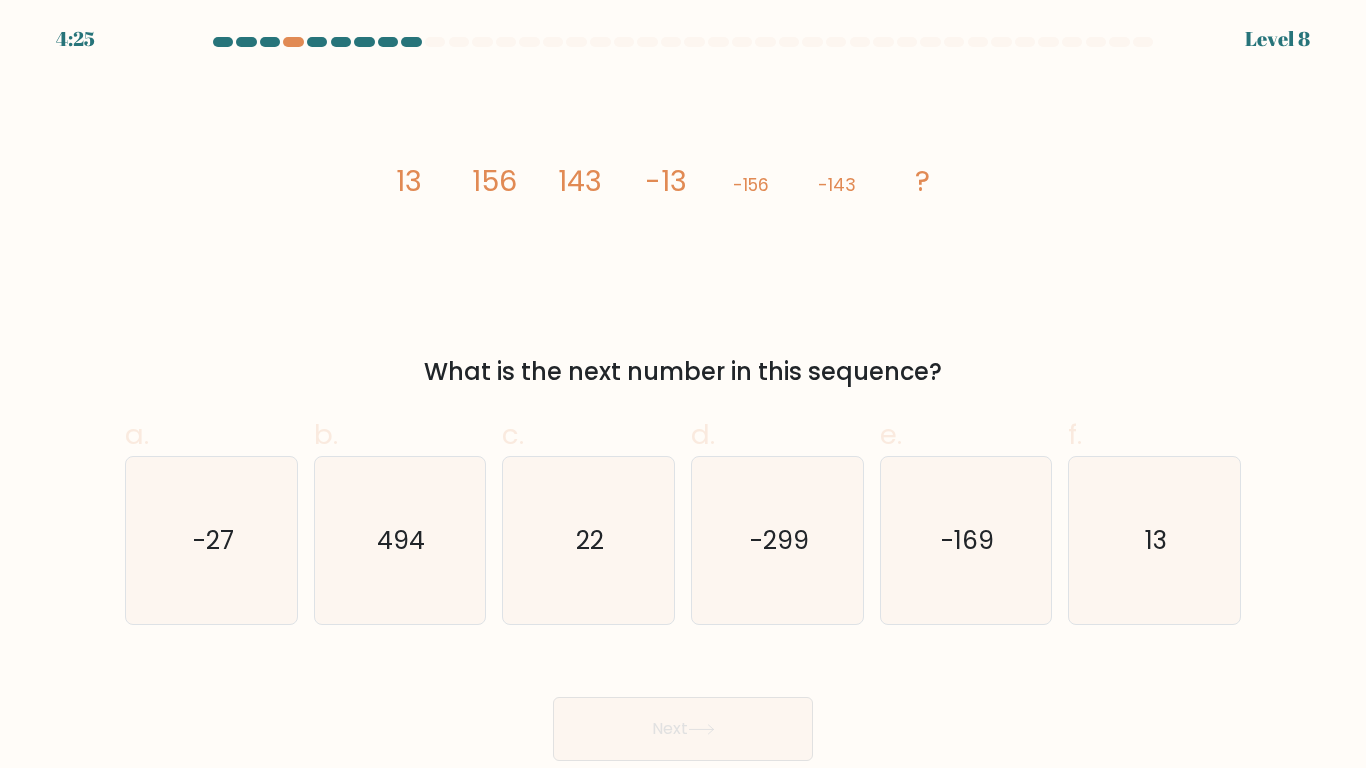 drag, startPoint x: 397, startPoint y: 171, endPoint x: 776, endPoint y: 217, distance: 381.78134 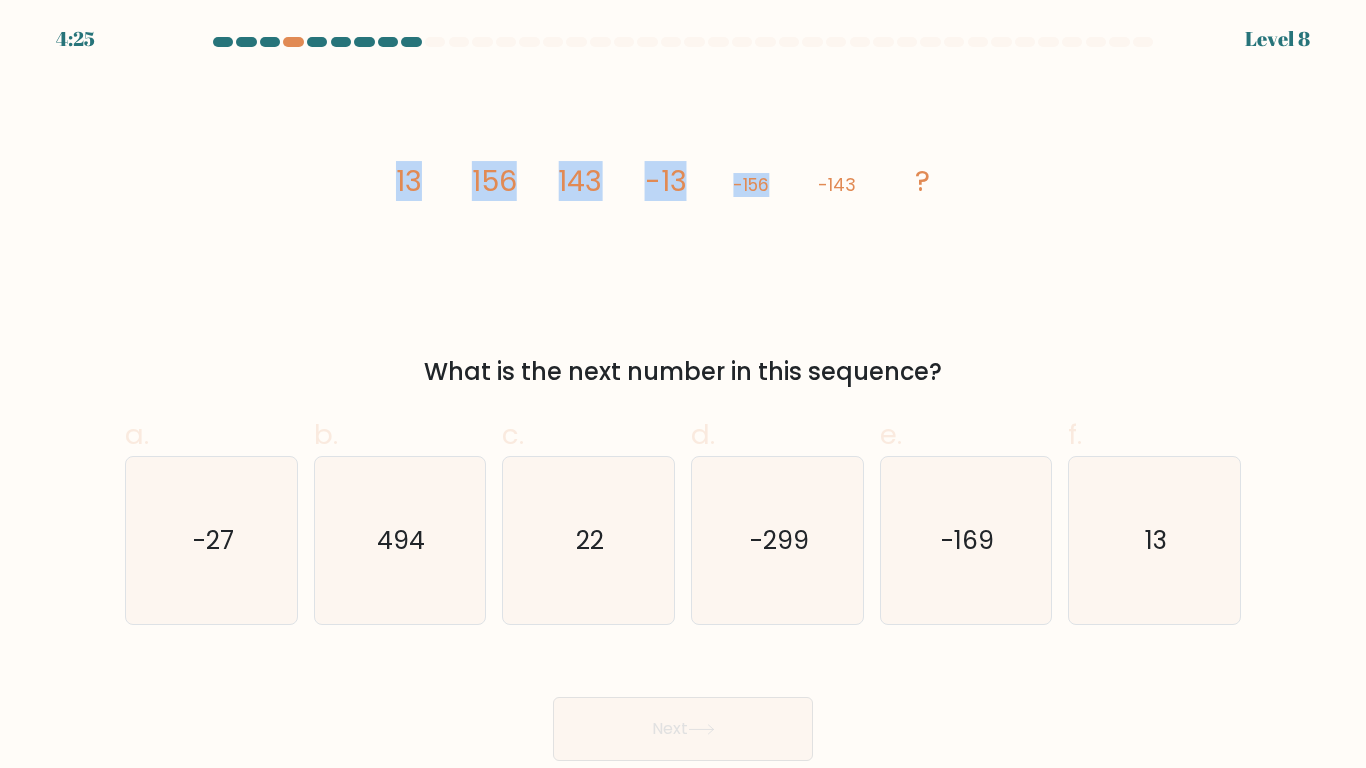 click on "image/svg+xml
[NUMBER]
[NUMBER]
[NUMBER]
[NUMBER]
[NUMBER]
[NUMBER]
[NUMBER]
?" at bounding box center [683, 191] 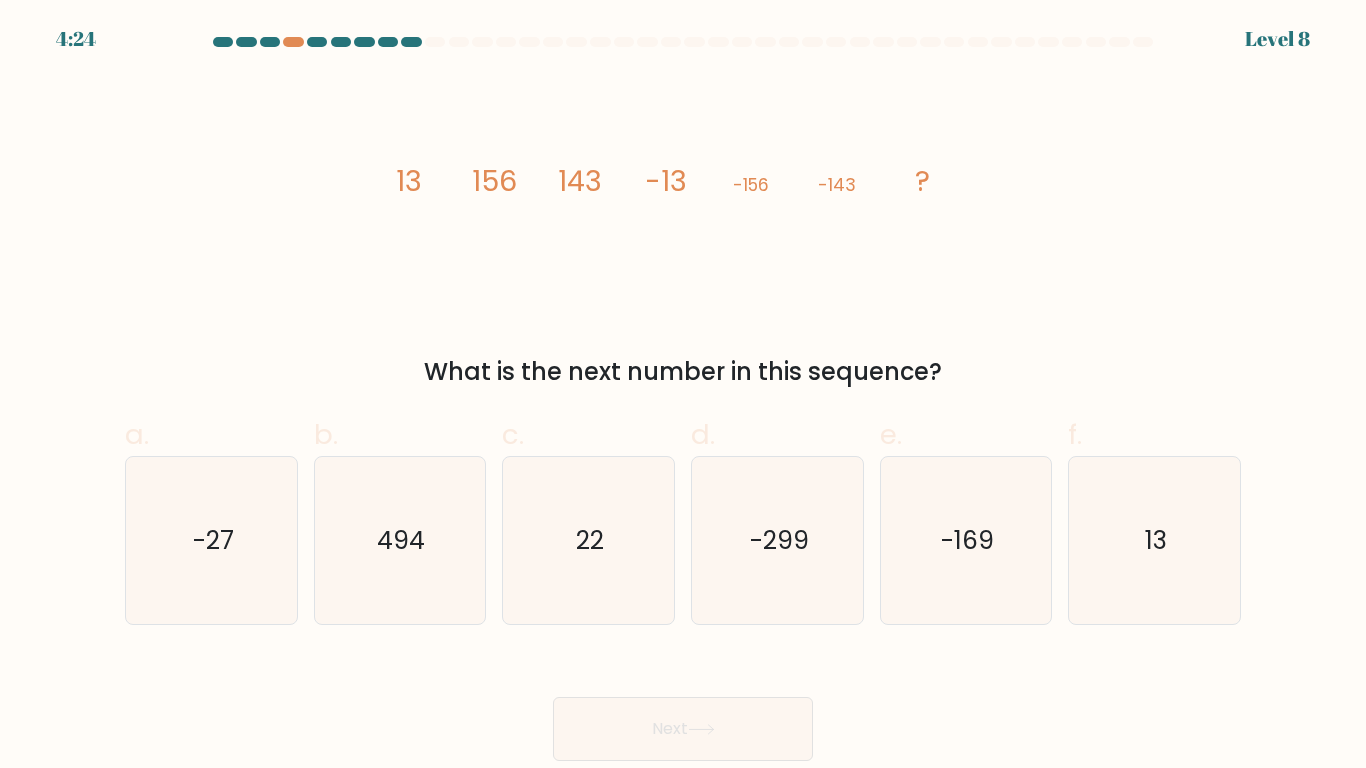 click on "image/svg+xml
[NUMBER]
[NUMBER]
[NUMBER]
[NUMBER]
[NUMBER]
[NUMBER]
[NUMBER]
?" at bounding box center (683, 191) 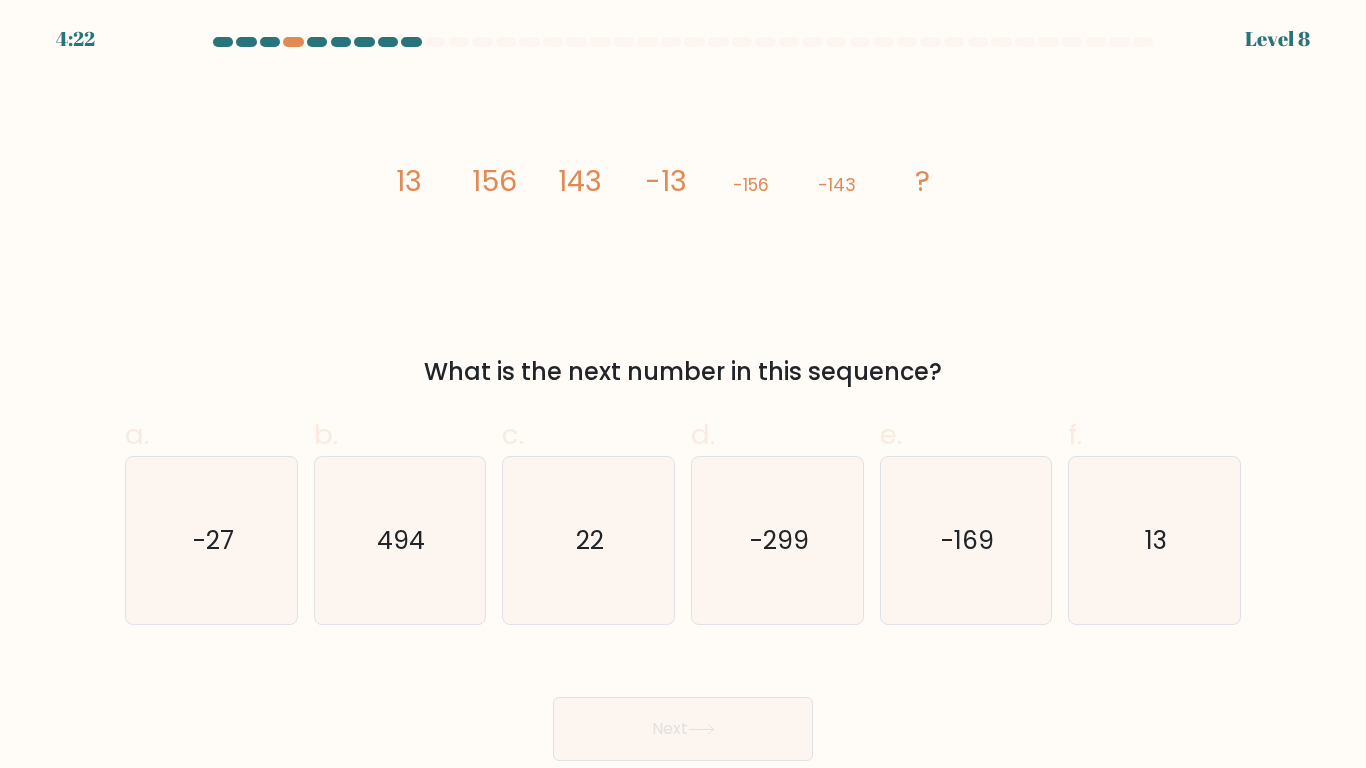 drag, startPoint x: 1229, startPoint y: 524, endPoint x: 962, endPoint y: 658, distance: 298.739 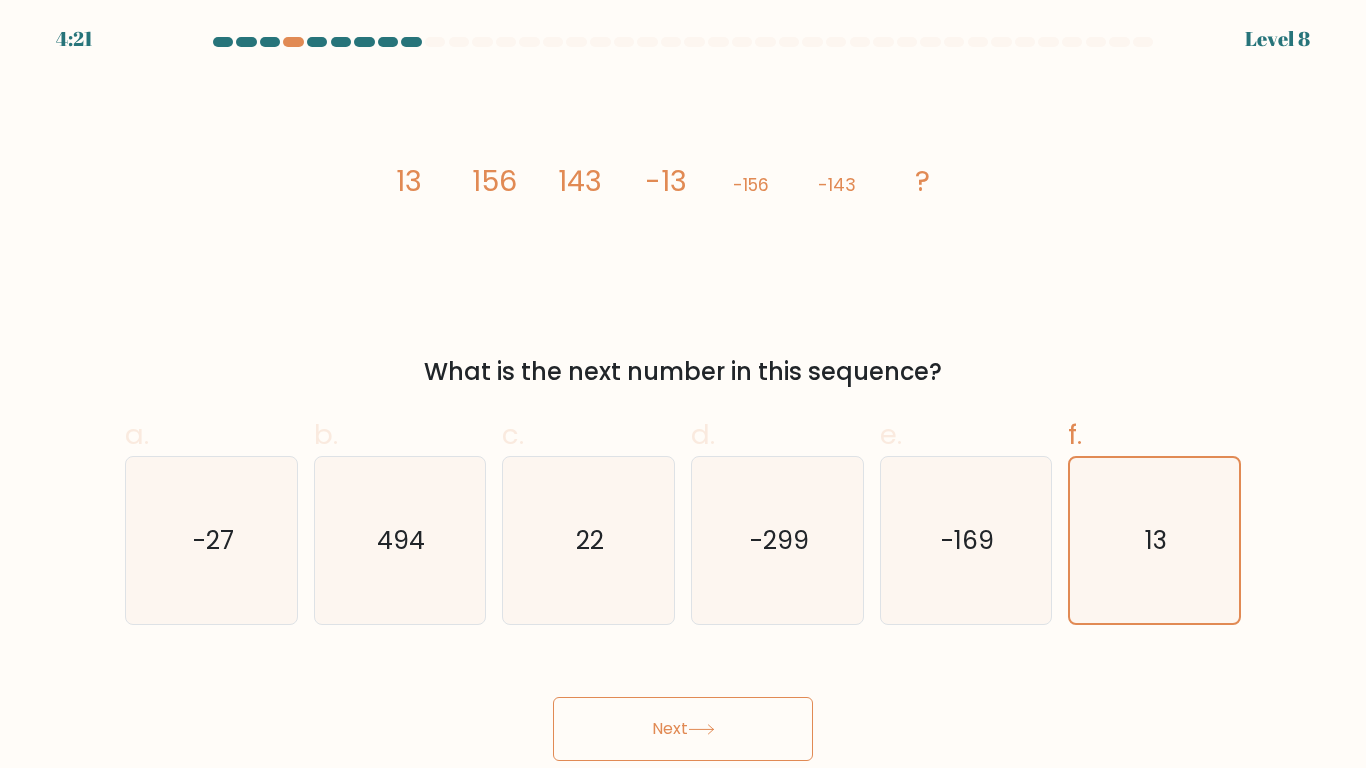 click at bounding box center (701, 729) 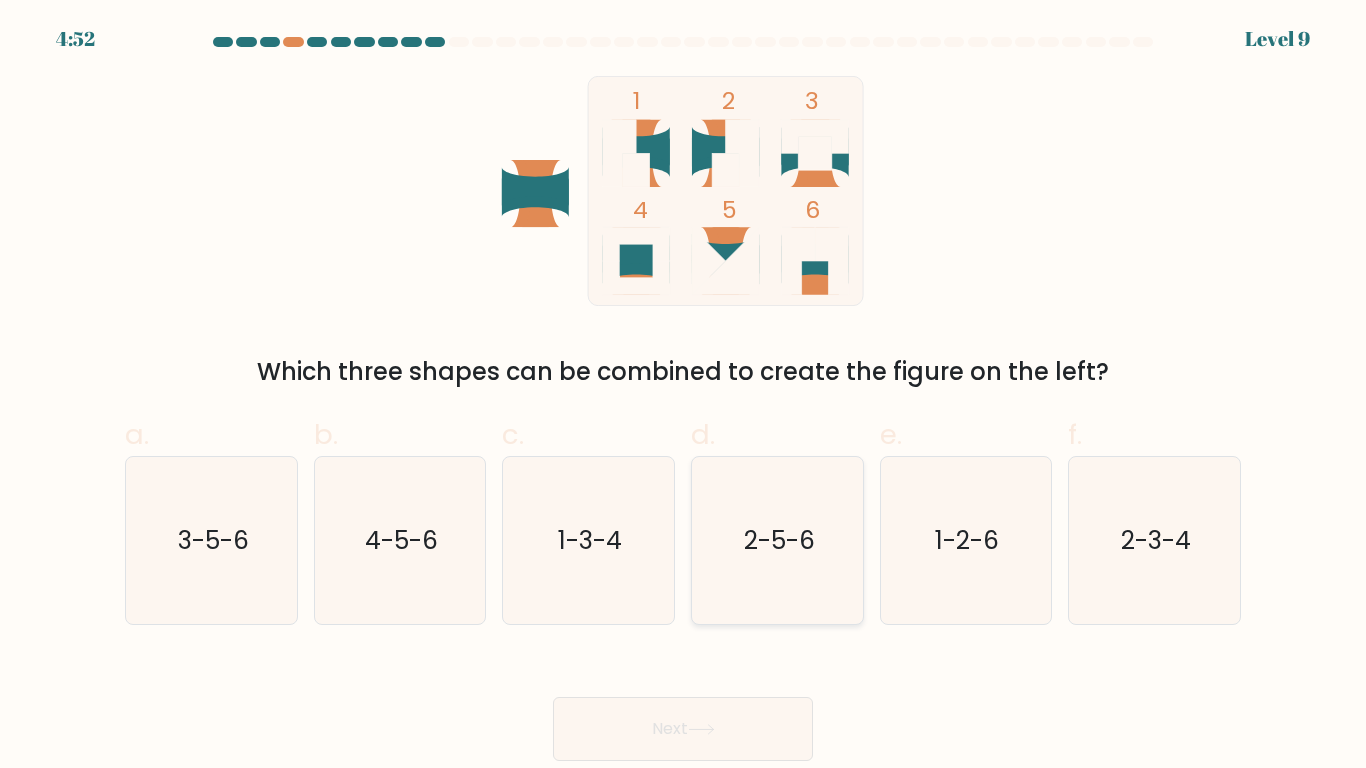 drag, startPoint x: 711, startPoint y: 724, endPoint x: 762, endPoint y: 554, distance: 177.48521 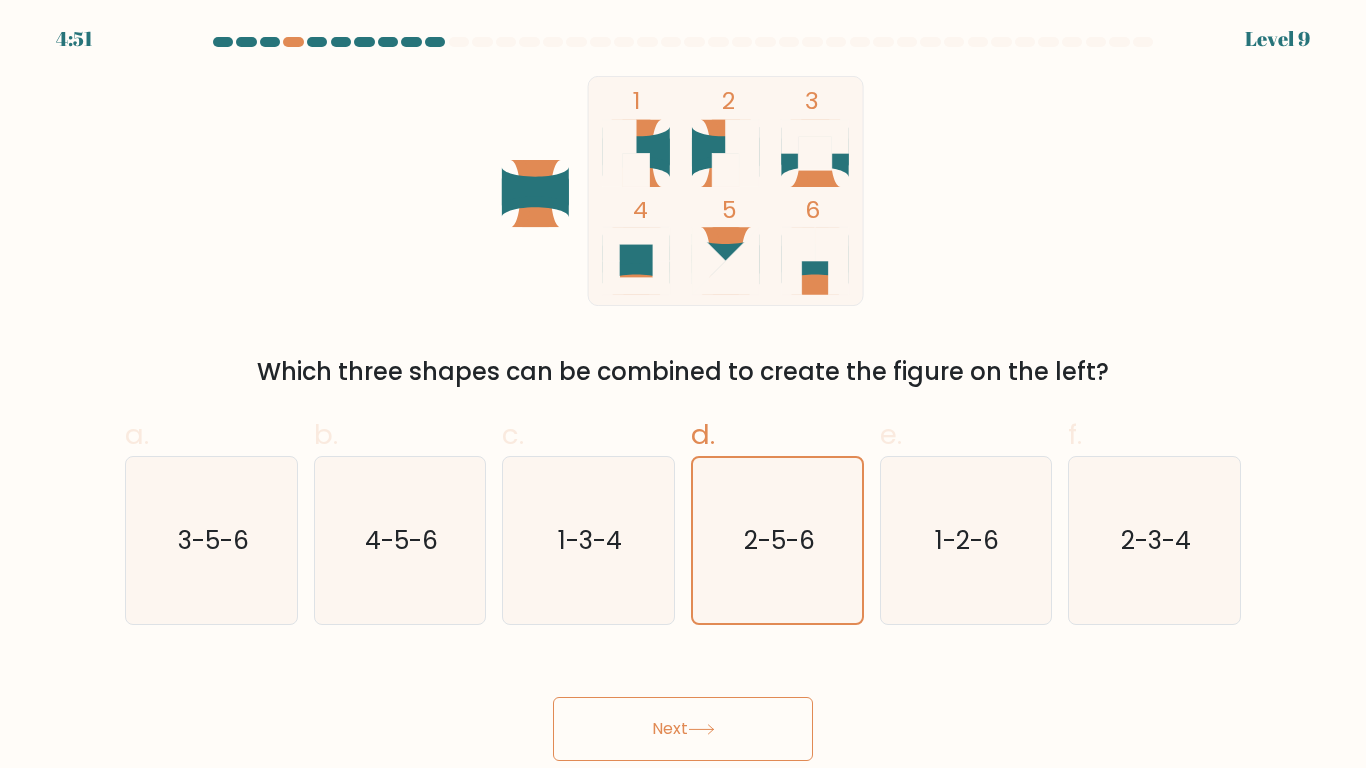 click on "Next" at bounding box center [683, 729] 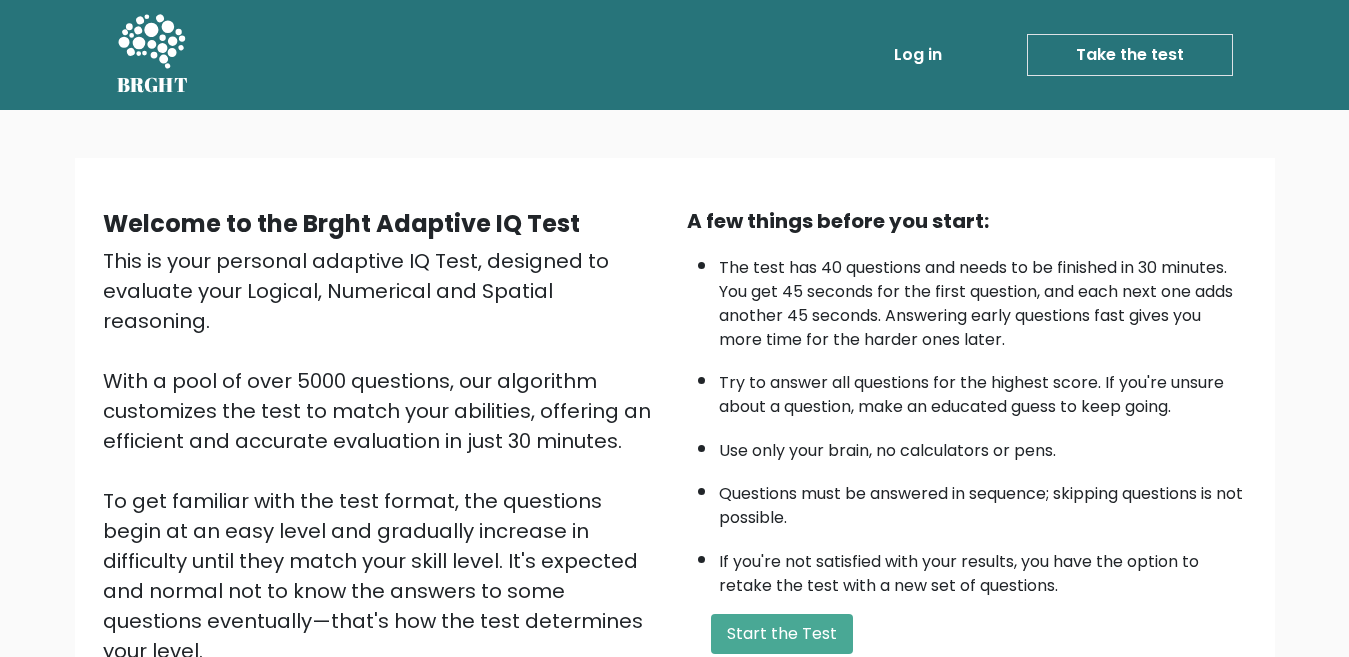scroll, scrollTop: 259, scrollLeft: 0, axis: vertical 